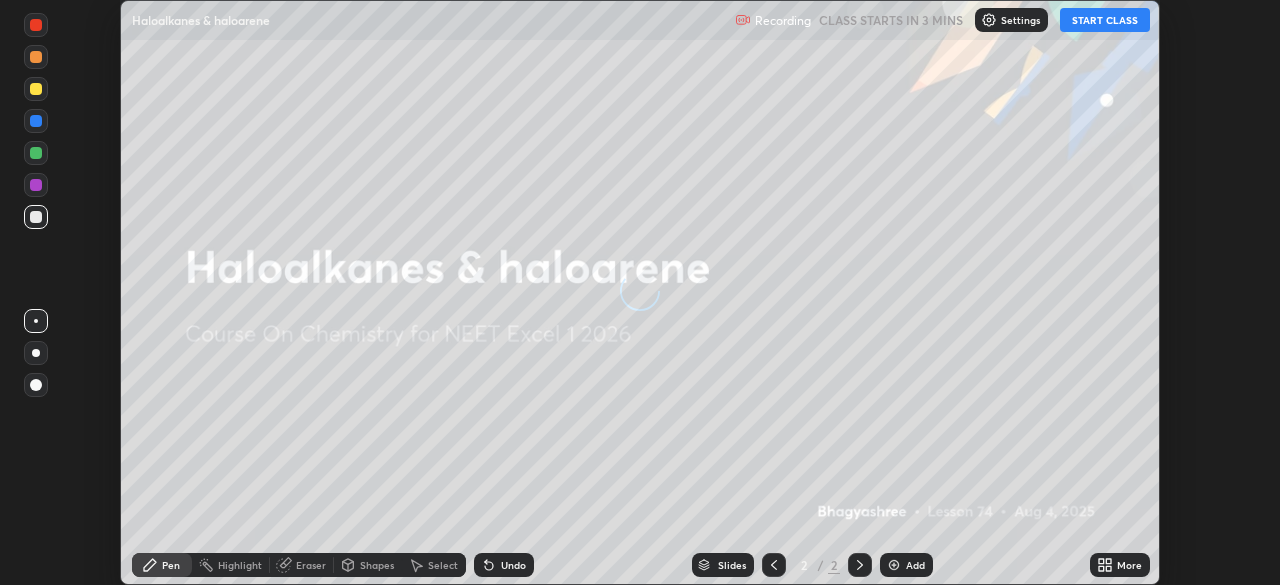 scroll, scrollTop: 0, scrollLeft: 0, axis: both 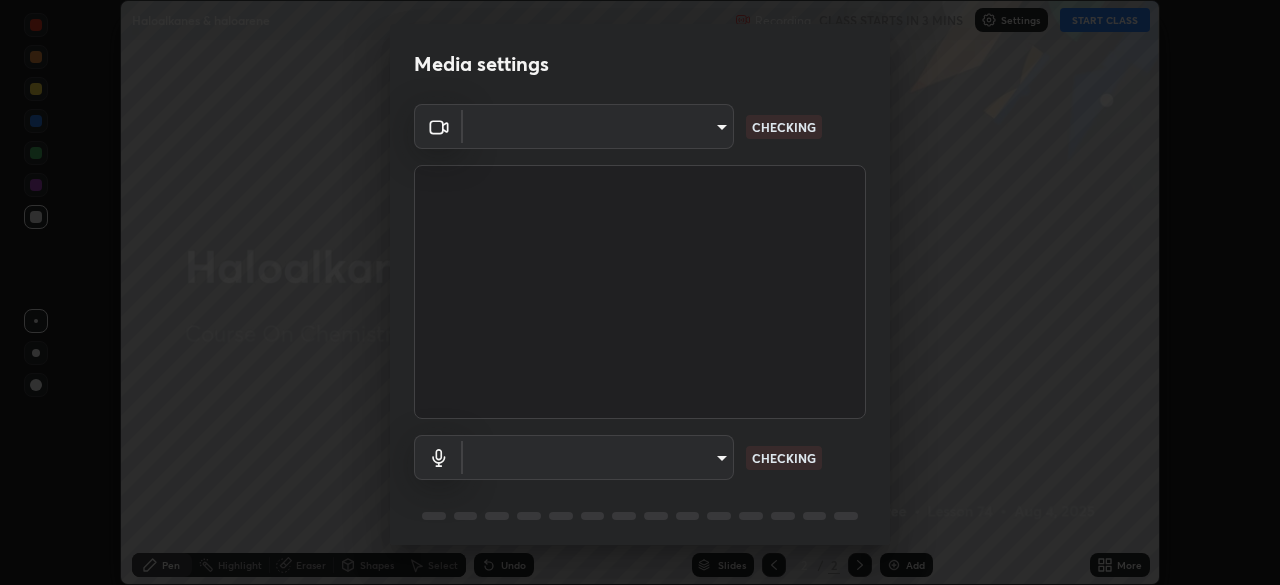 type on "8eb8a9b94d543390f1bf6c46f2de83bcb95ddf8c53c718d69585ea9f7ba8e57b" 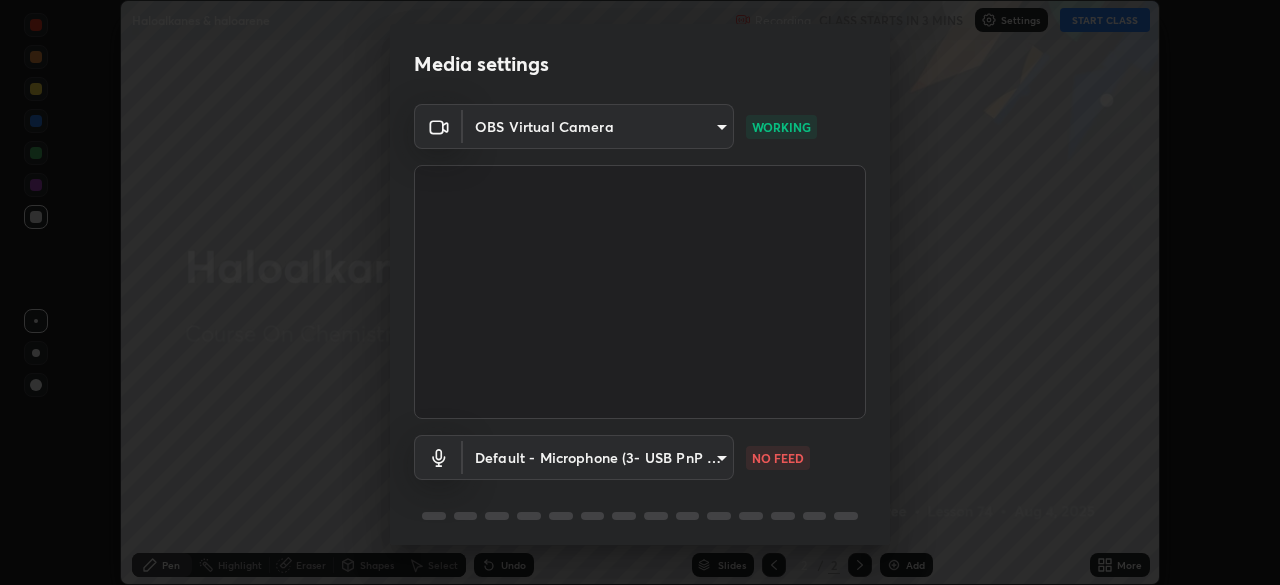 click on "Erase all Haloalkanes & haloarene Recording CLASS STARTS IN 3 MINS Settings START CLASS Setting up your live class Haloalkanes & haloarene • L74 of Course On Chemistry for NEET Excel 1 2026 [FIRST] Pen Highlight Eraser Shapes Select Undo Slides 2 / 2 Add More No doubts shared Encourage your learners to ask a doubt for better clarity Report an issue Reason for reporting Buffering Chat not working Audio - Video sync issue Educator video quality low ​ Attach an image Report Media settings OBS Virtual Camera [HASH] WORKING Default - Microphone (3- USB PnP Sound Device) default NO FEED 1 / 5 Next" at bounding box center [640, 292] 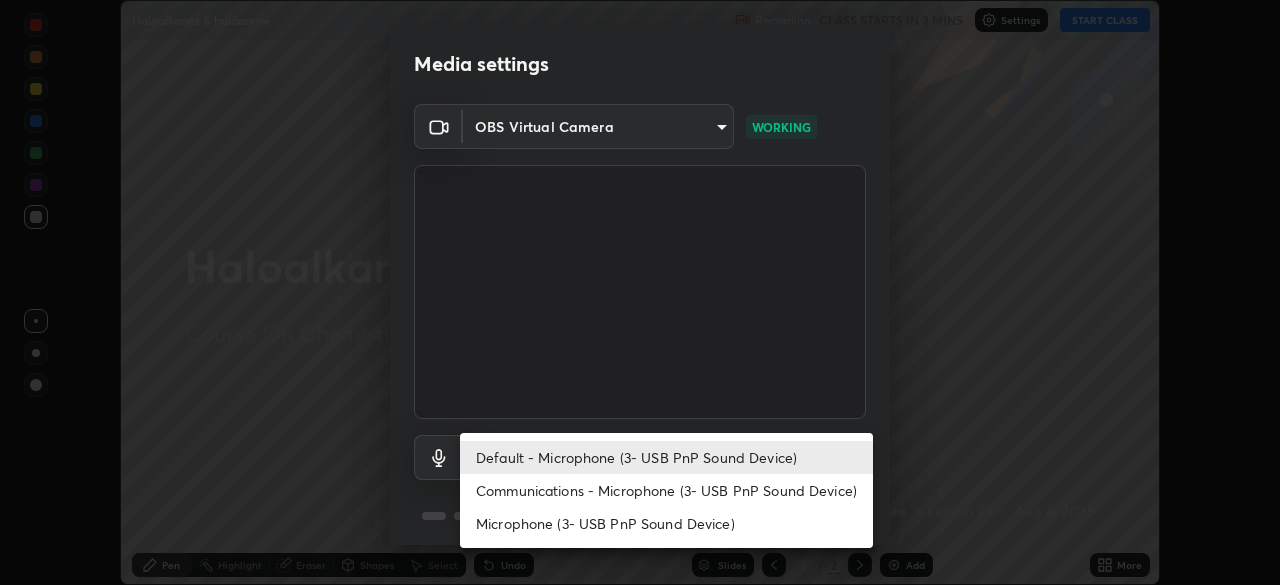 click on "Communications - Microphone (3- USB PnP Sound Device)" at bounding box center [666, 490] 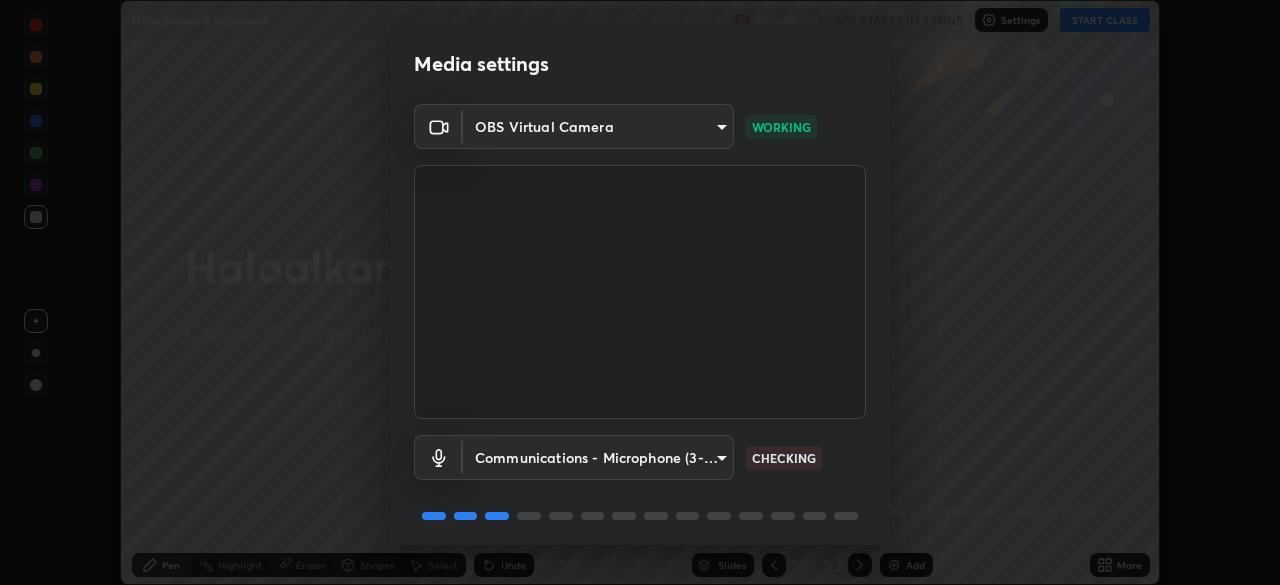 scroll, scrollTop: 71, scrollLeft: 0, axis: vertical 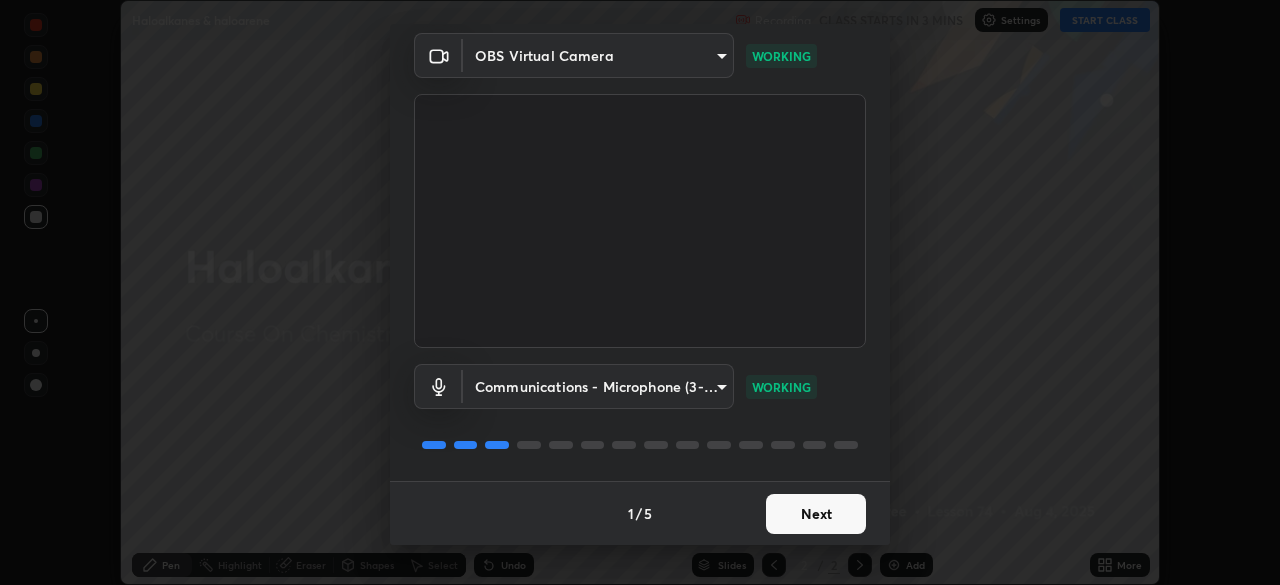 click on "Next" at bounding box center (816, 514) 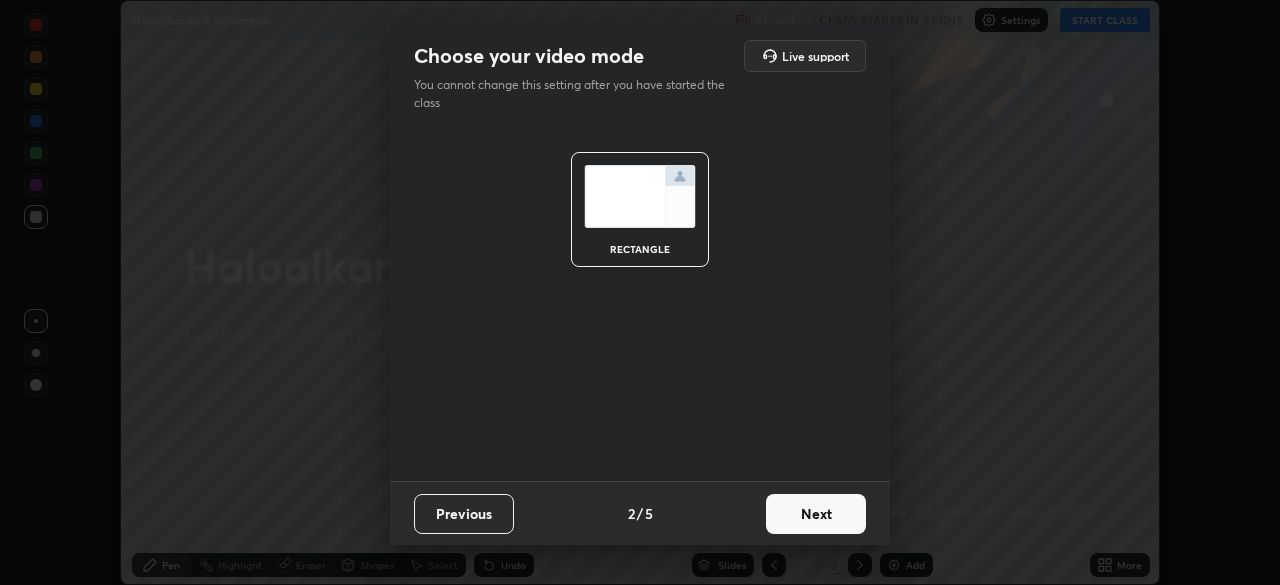 click on "Next" at bounding box center [816, 514] 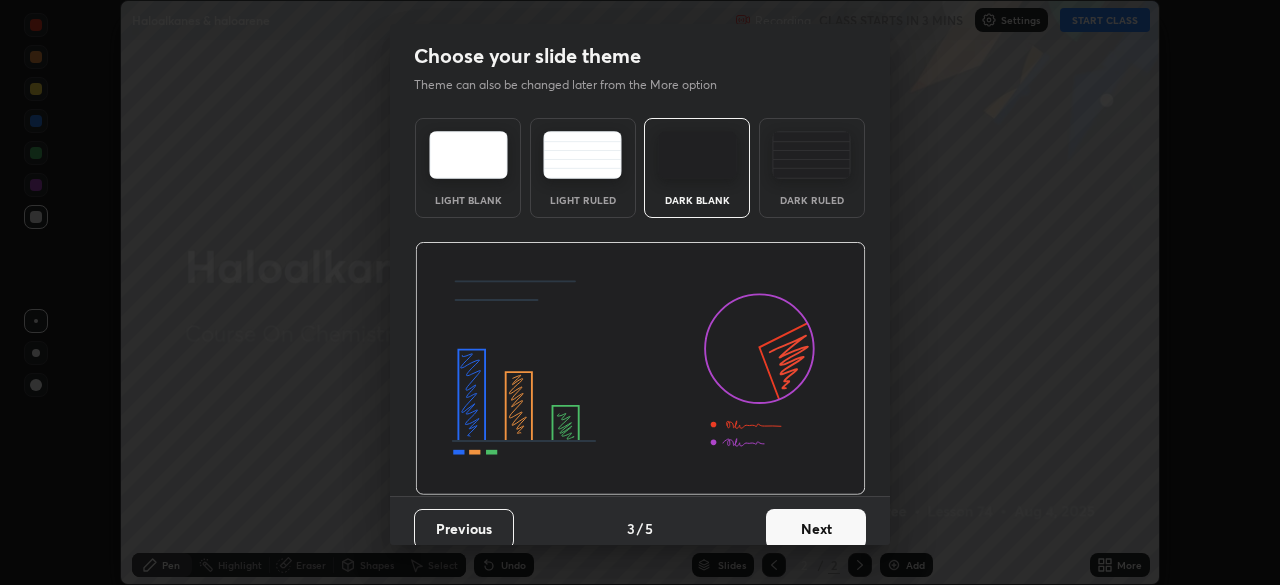 click on "Next" at bounding box center [816, 529] 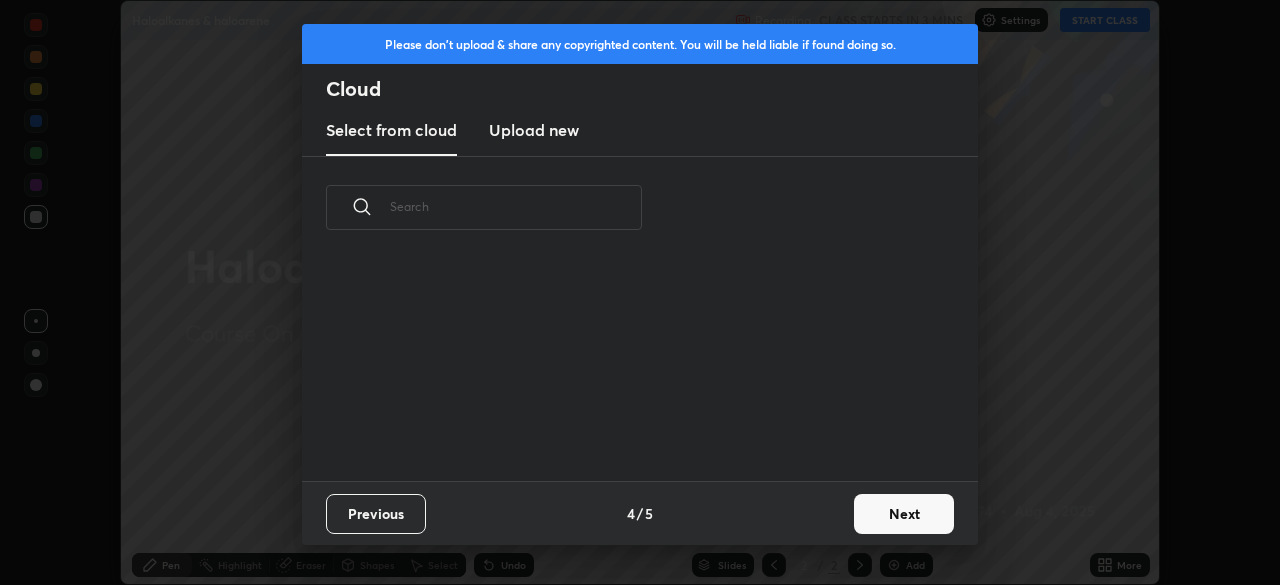 click on "Next" at bounding box center [904, 514] 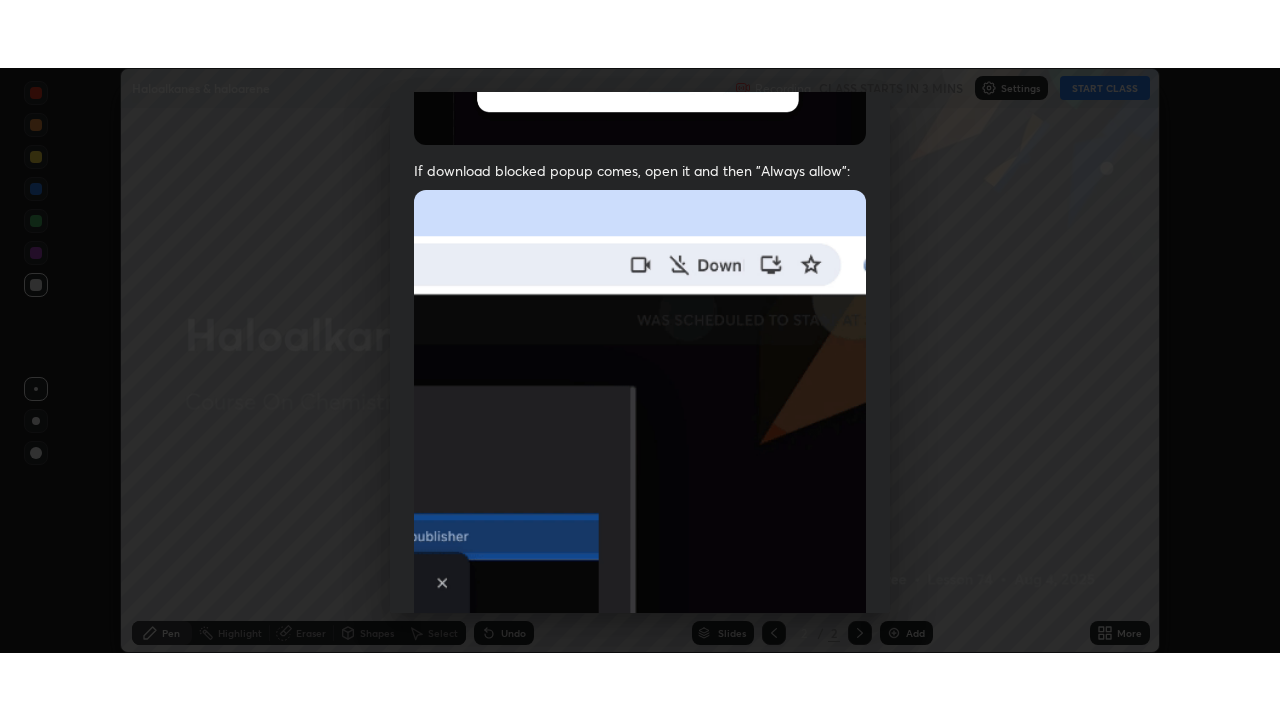scroll, scrollTop: 479, scrollLeft: 0, axis: vertical 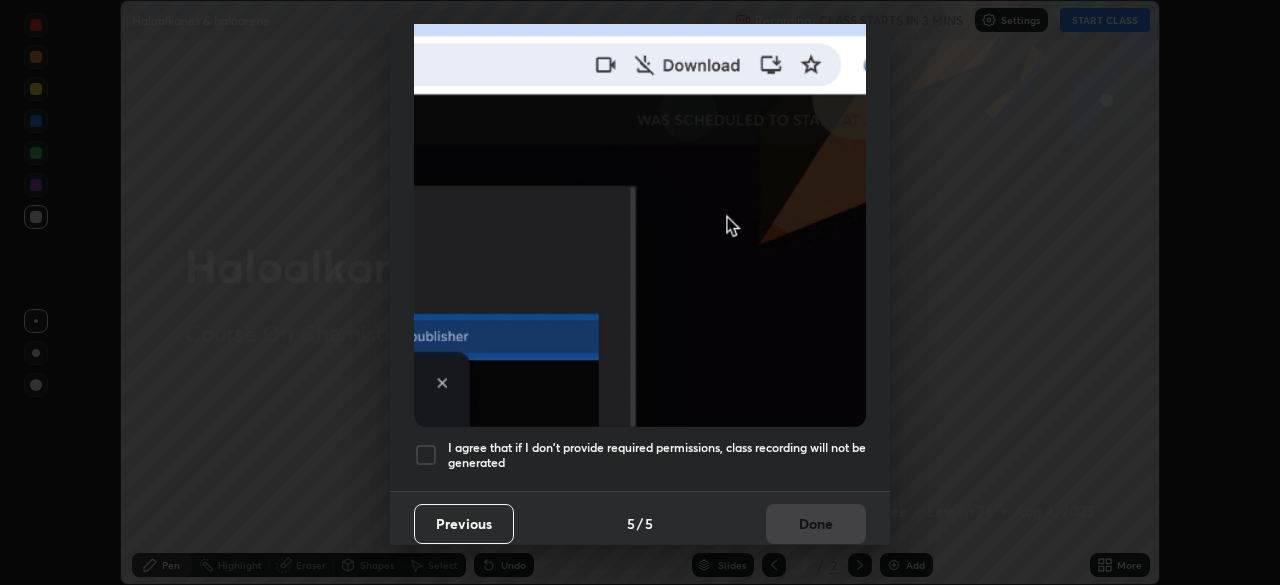 click at bounding box center [426, 455] 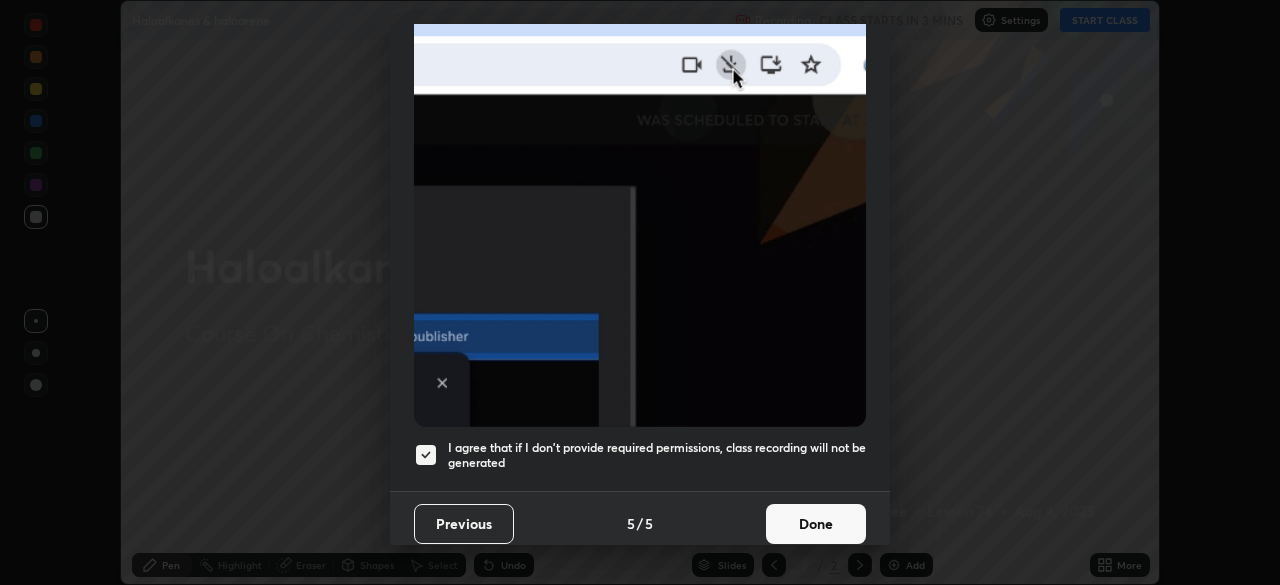 click on "Done" at bounding box center (816, 524) 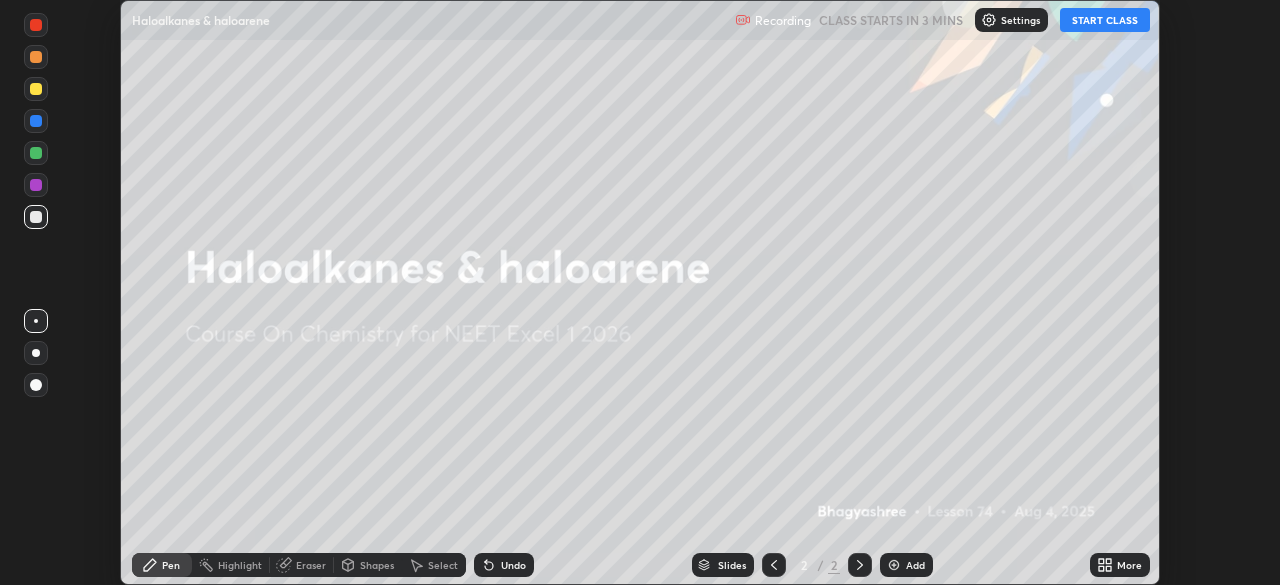 click 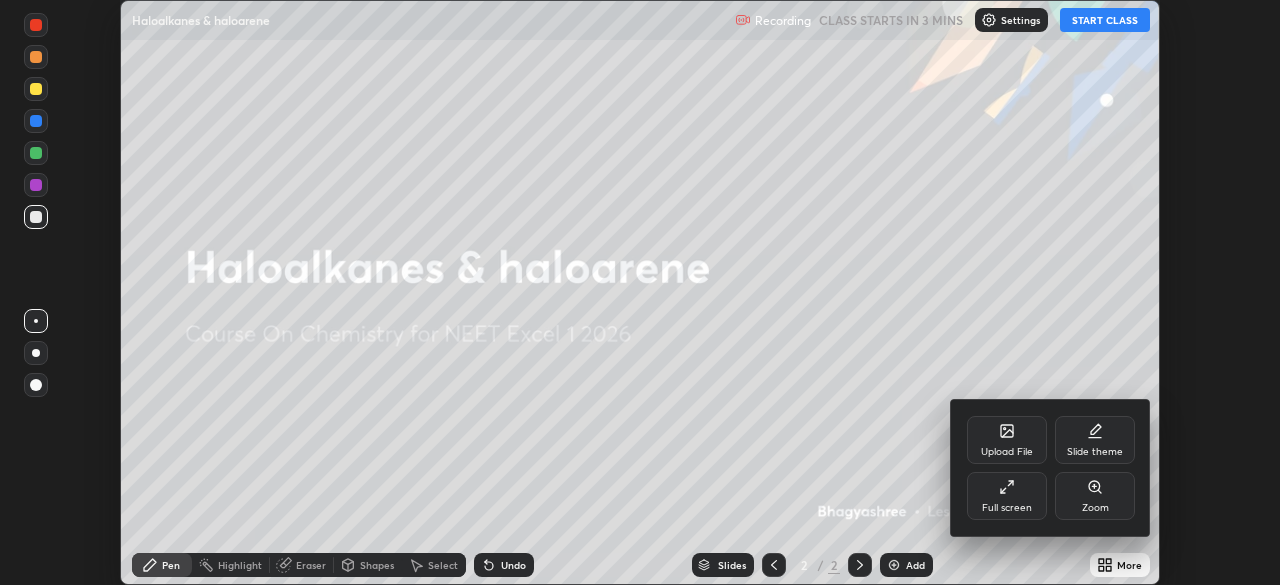 click on "Full screen" at bounding box center [1007, 496] 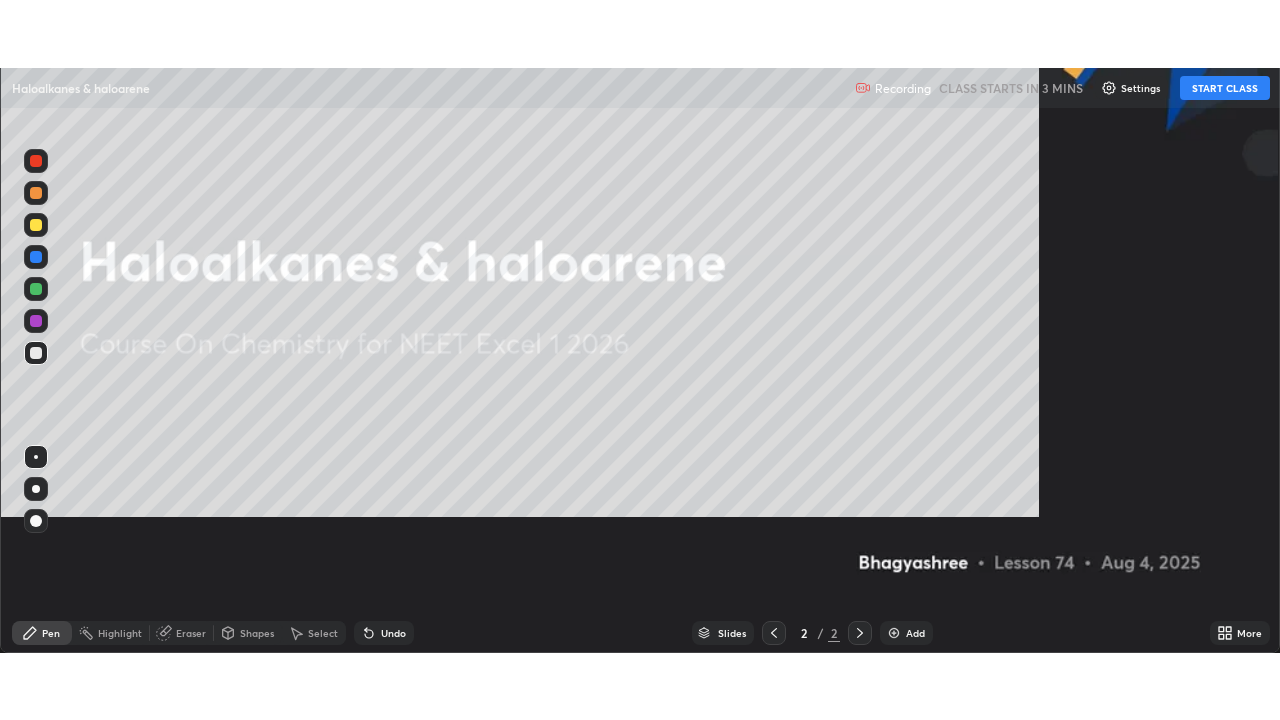 scroll, scrollTop: 99280, scrollLeft: 98720, axis: both 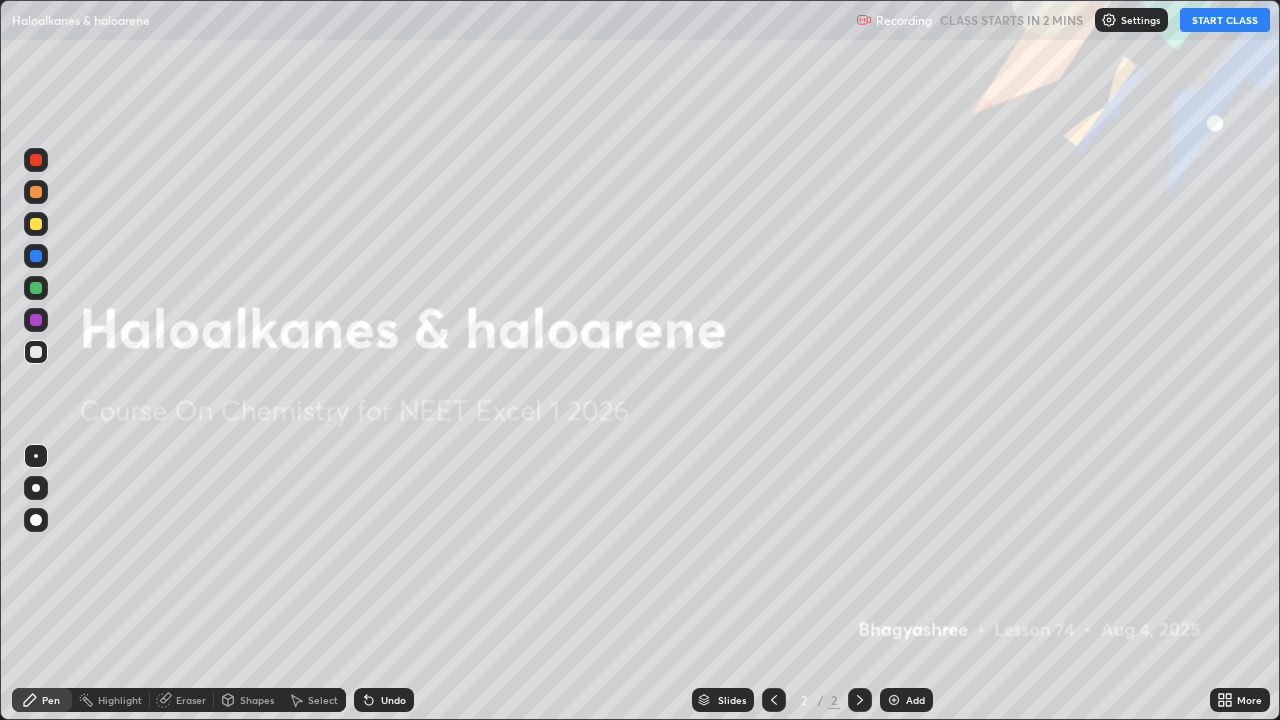 click on "START CLASS" at bounding box center [1225, 20] 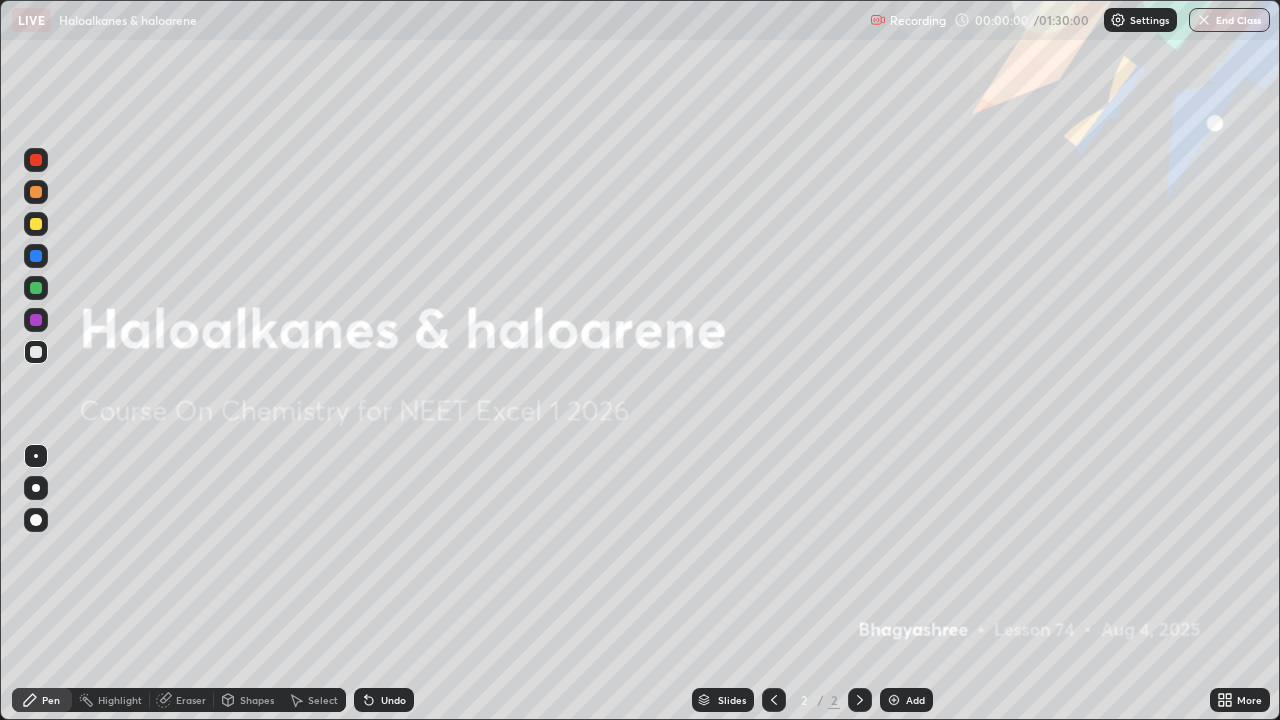 click at bounding box center [894, 700] 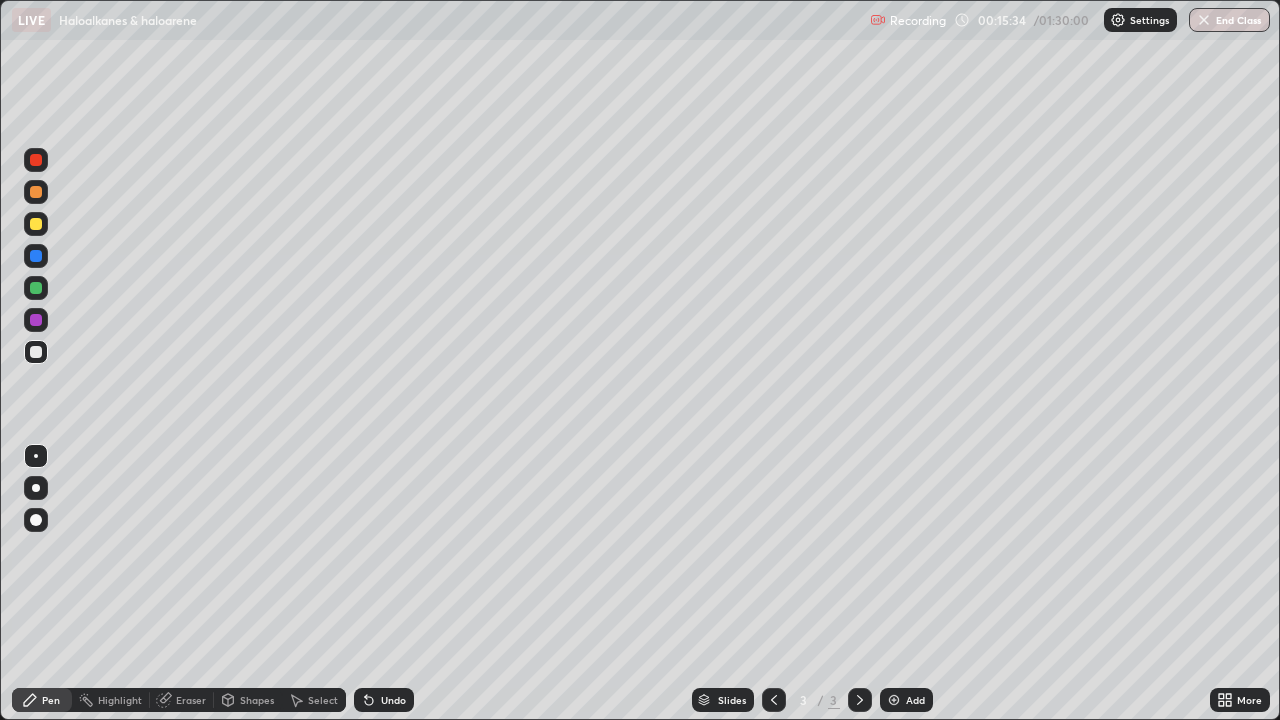 click at bounding box center [36, 320] 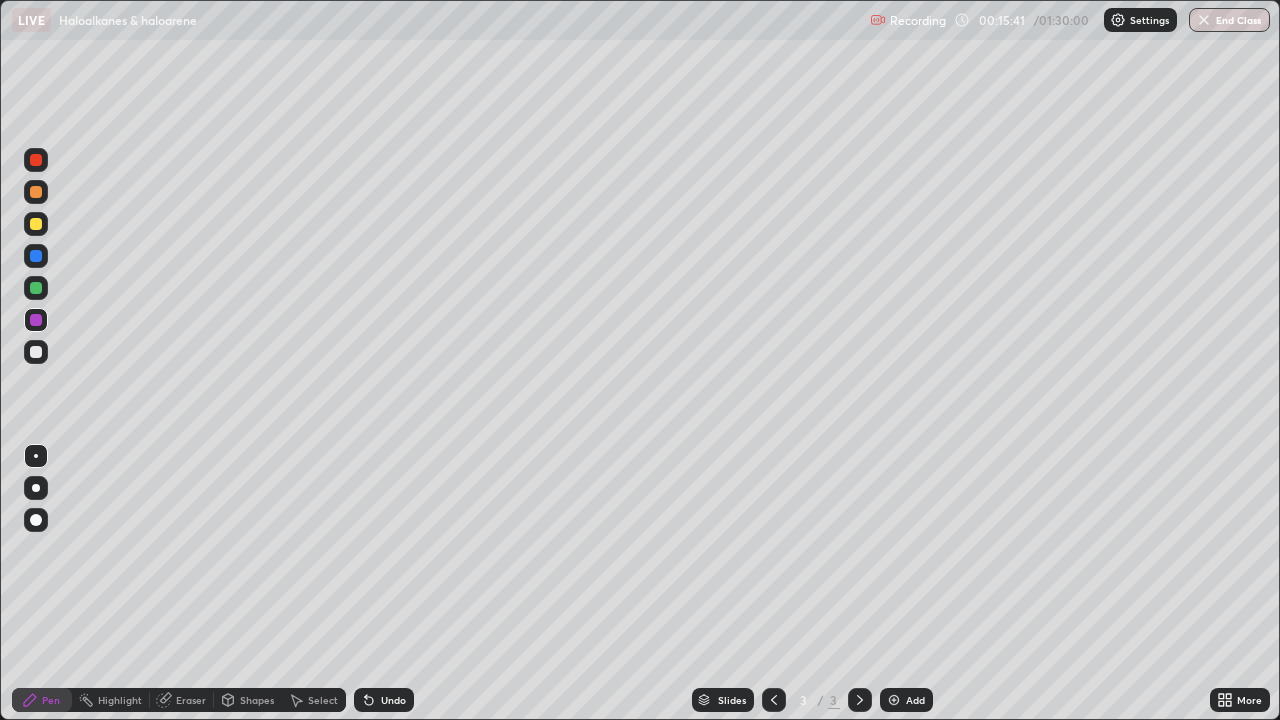 click at bounding box center (36, 320) 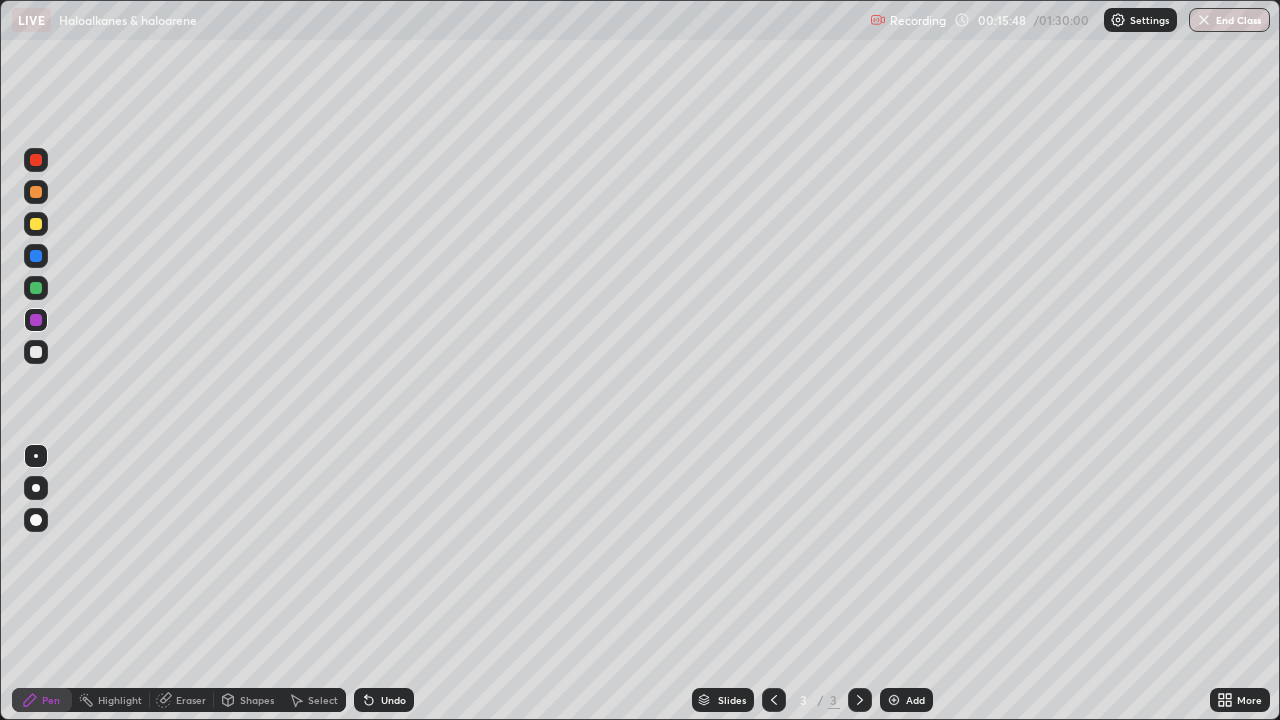 click at bounding box center [36, 256] 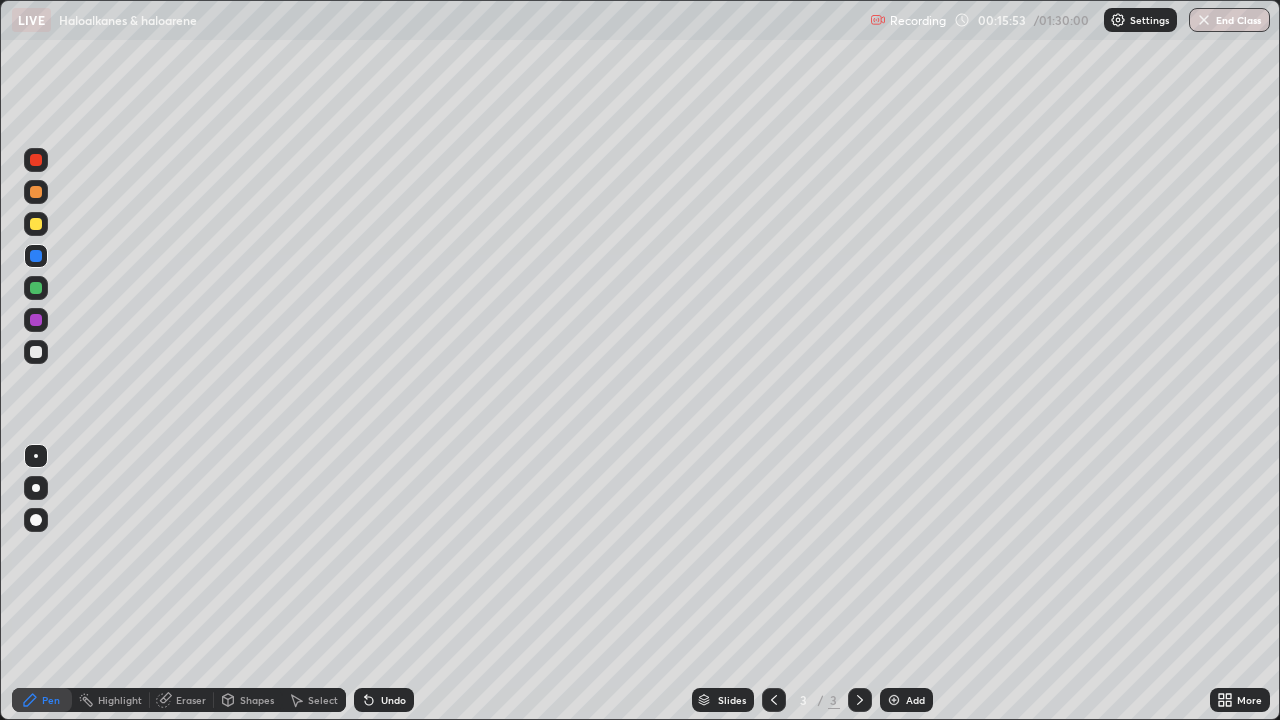 click at bounding box center (36, 320) 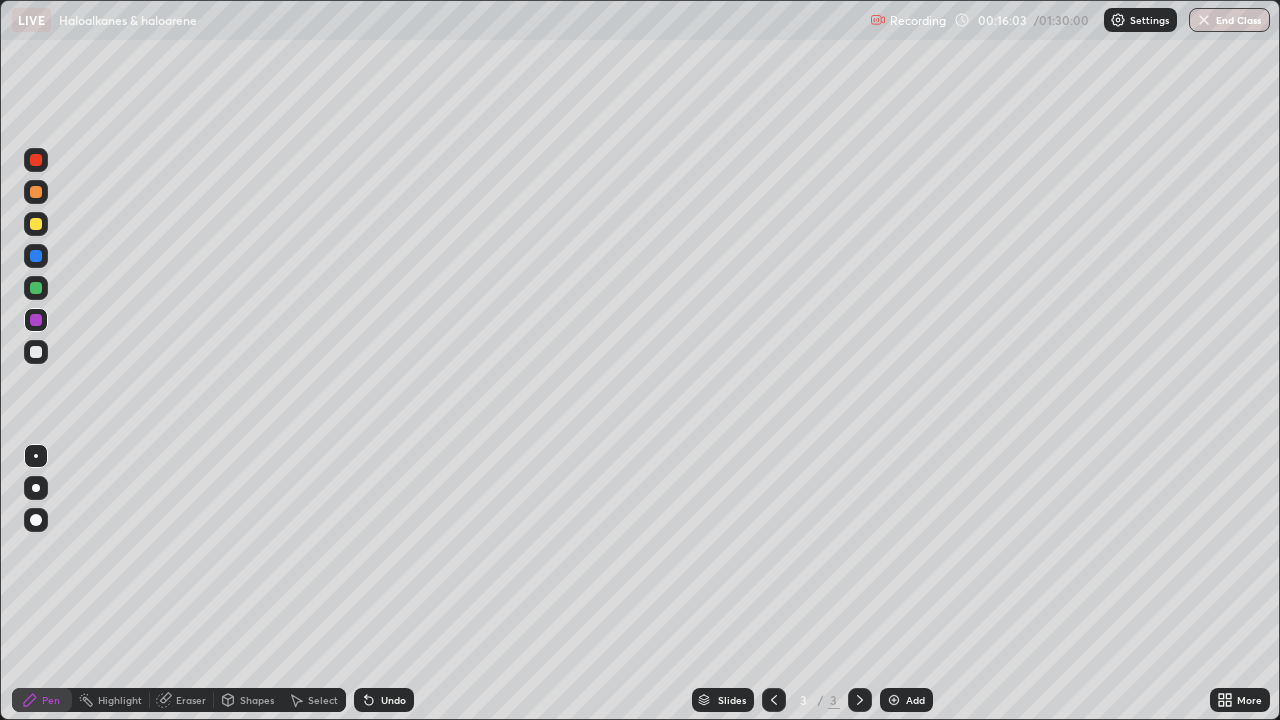 click at bounding box center [36, 256] 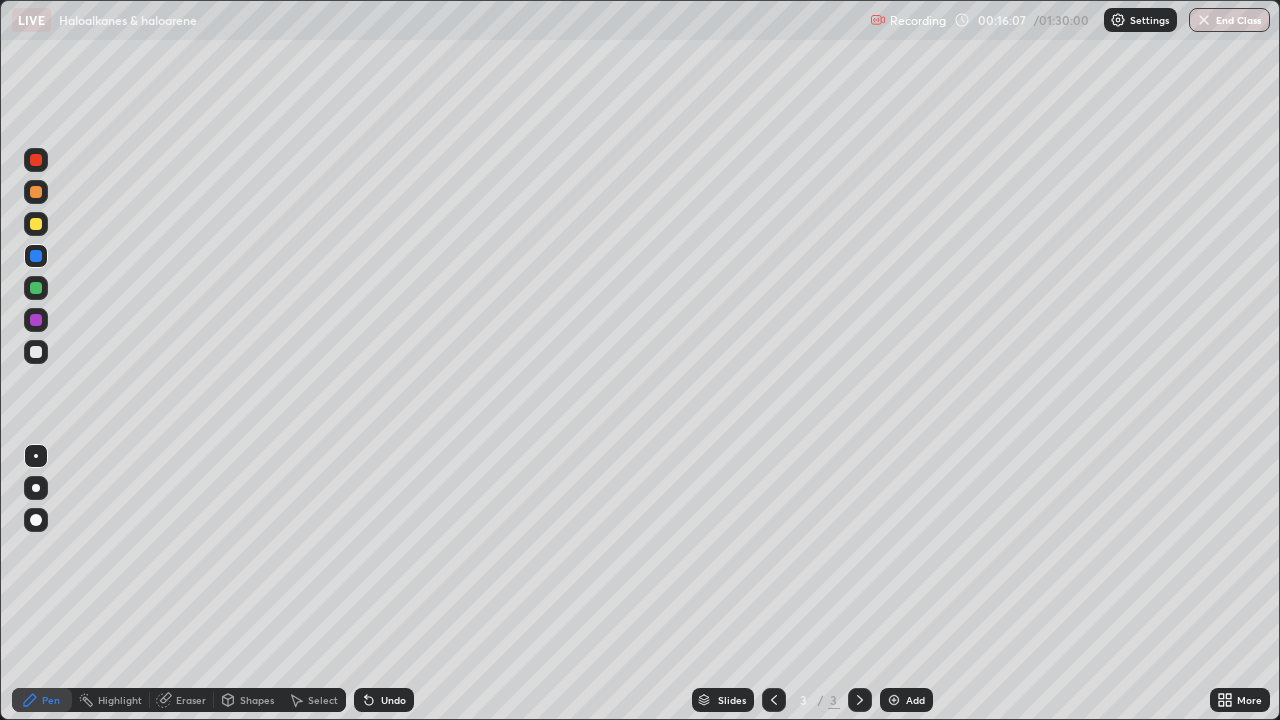 click at bounding box center [36, 320] 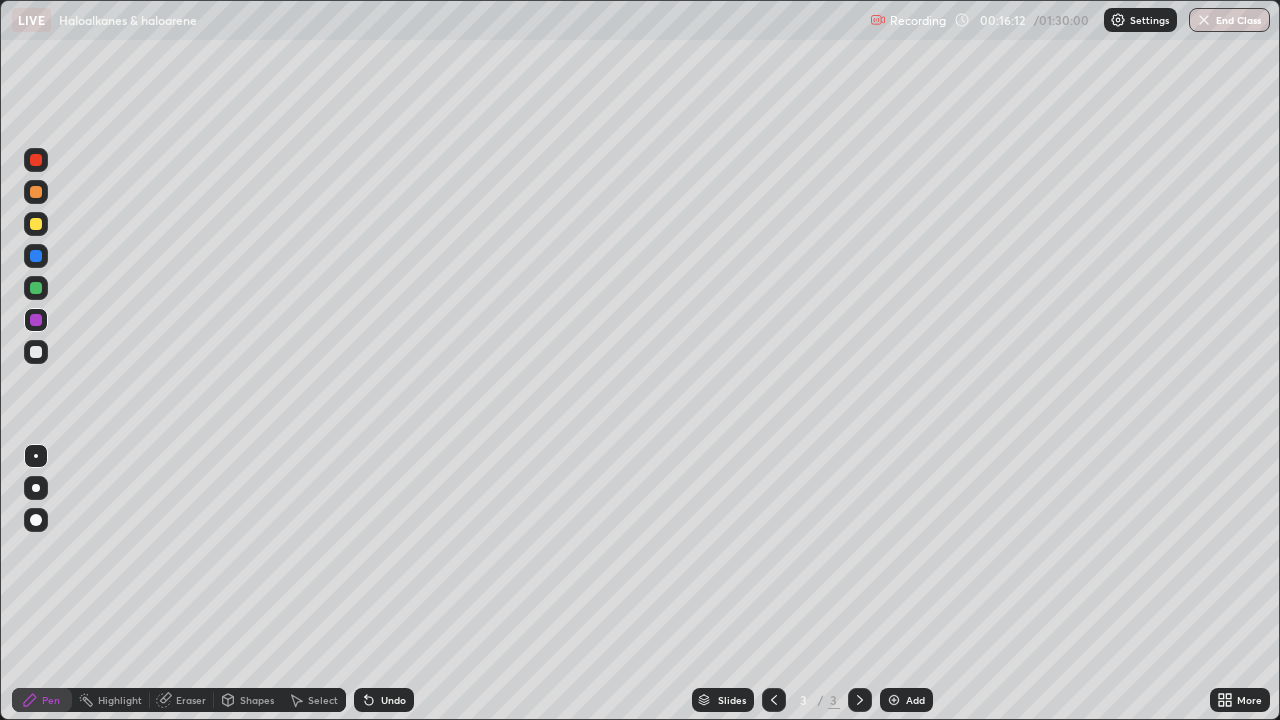 click at bounding box center (36, 256) 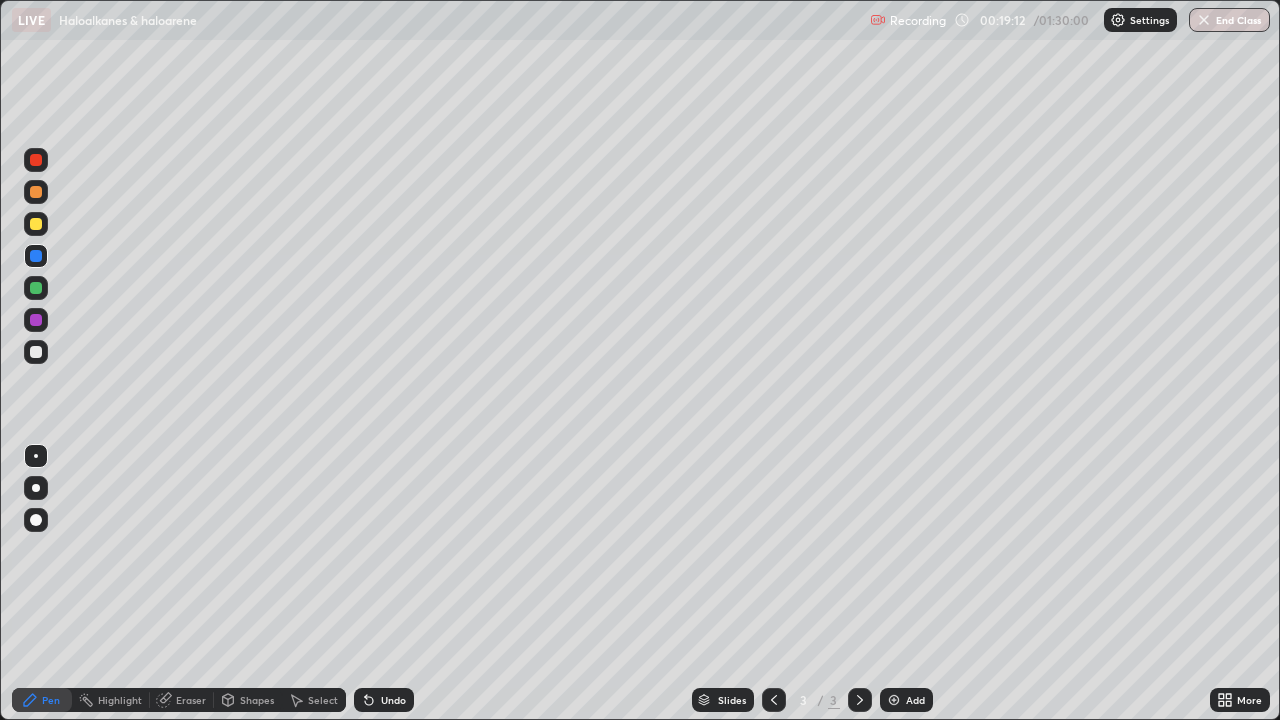 click on "Add" at bounding box center (915, 700) 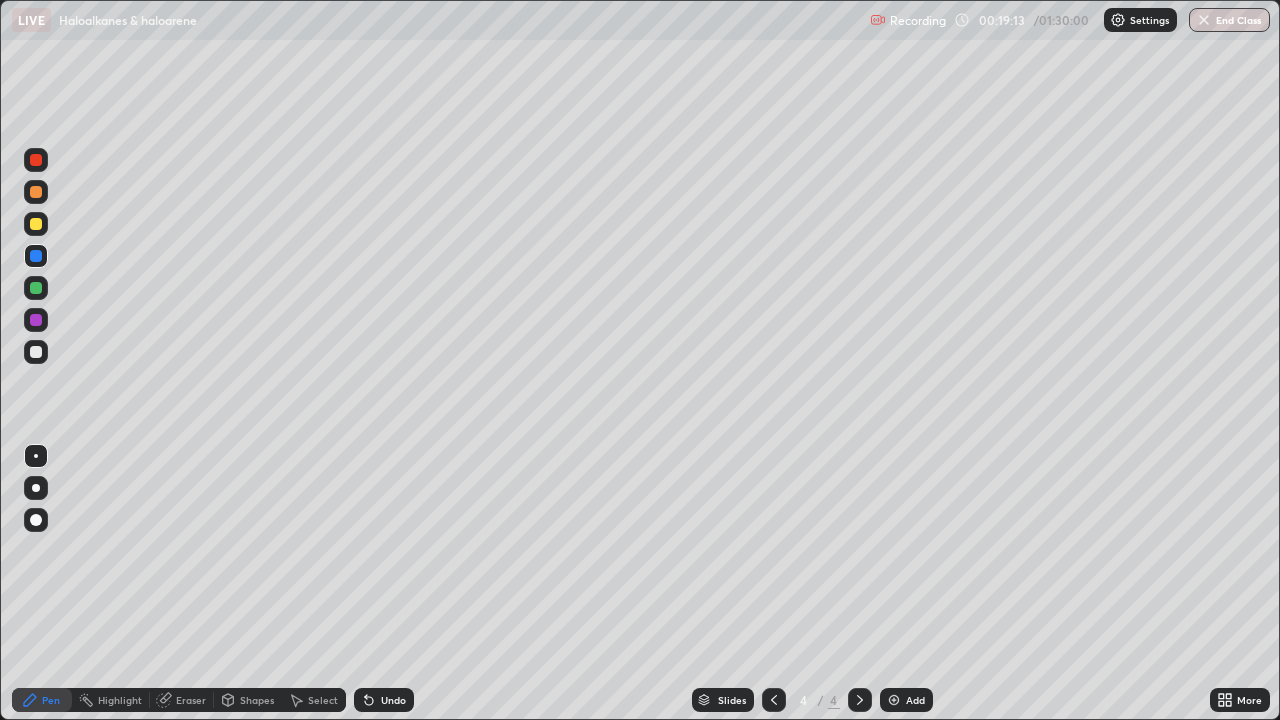 click at bounding box center (36, 352) 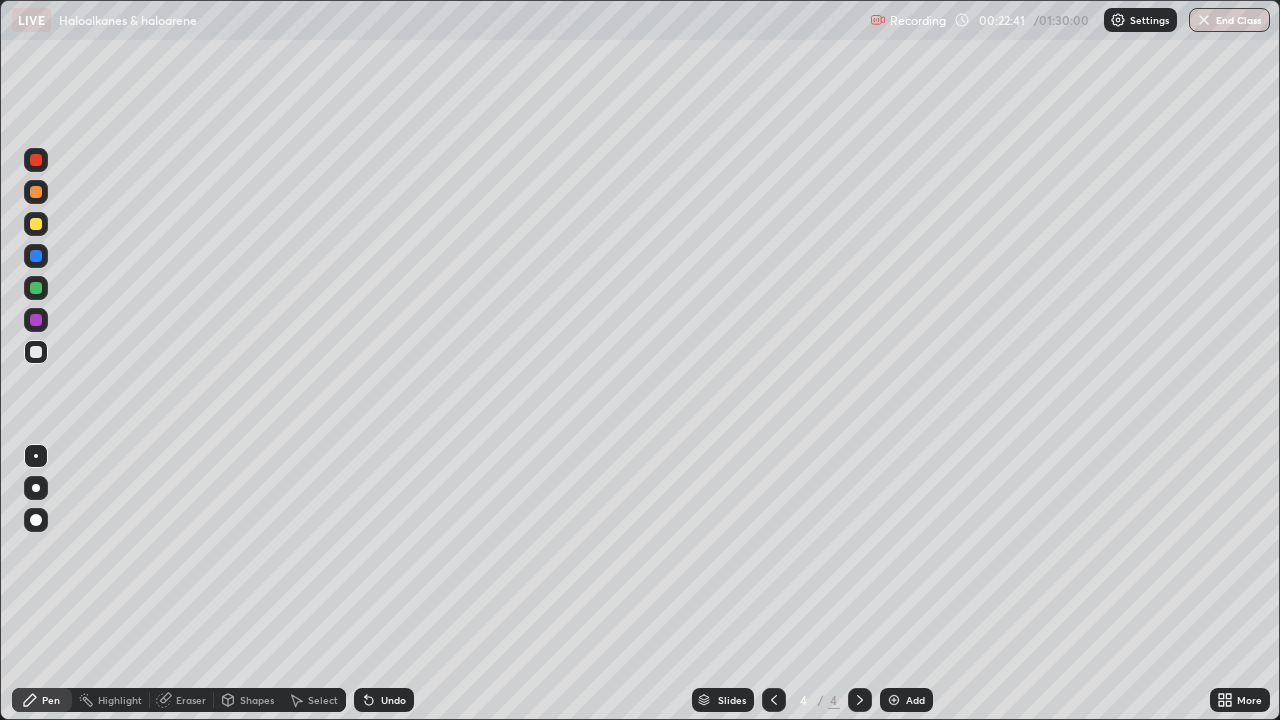 click at bounding box center [36, 256] 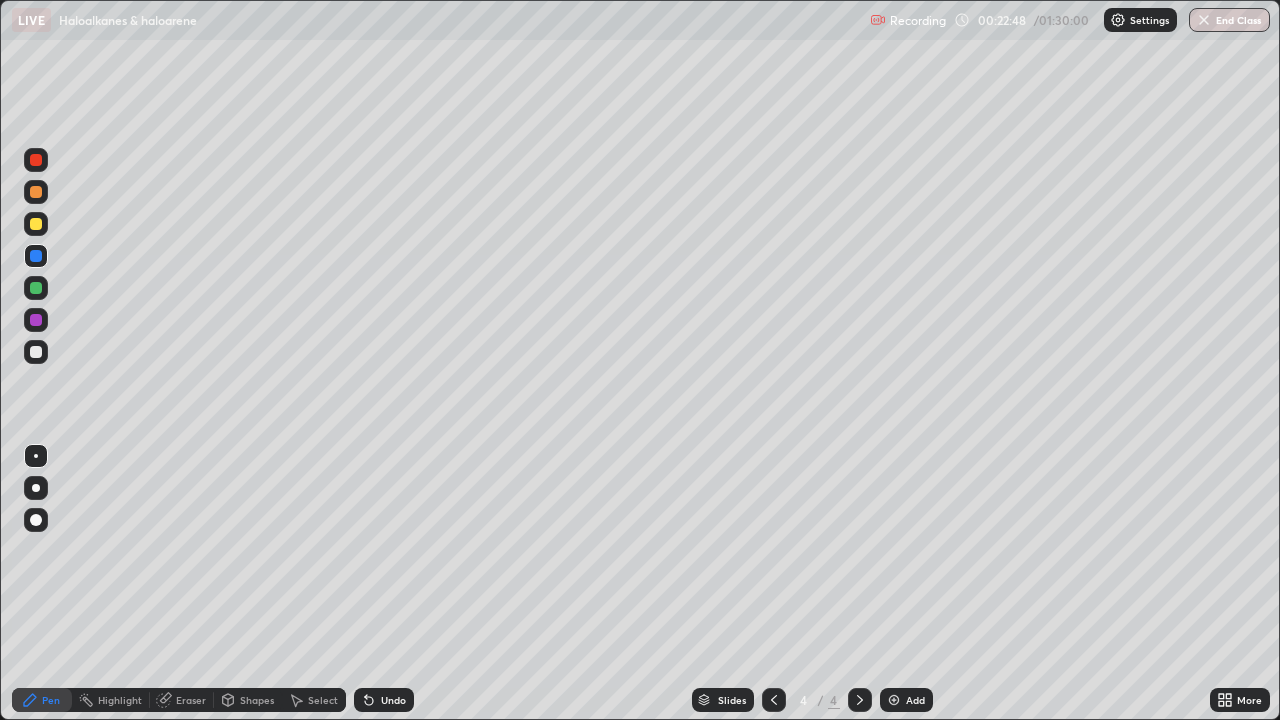 click on "Undo" at bounding box center (384, 700) 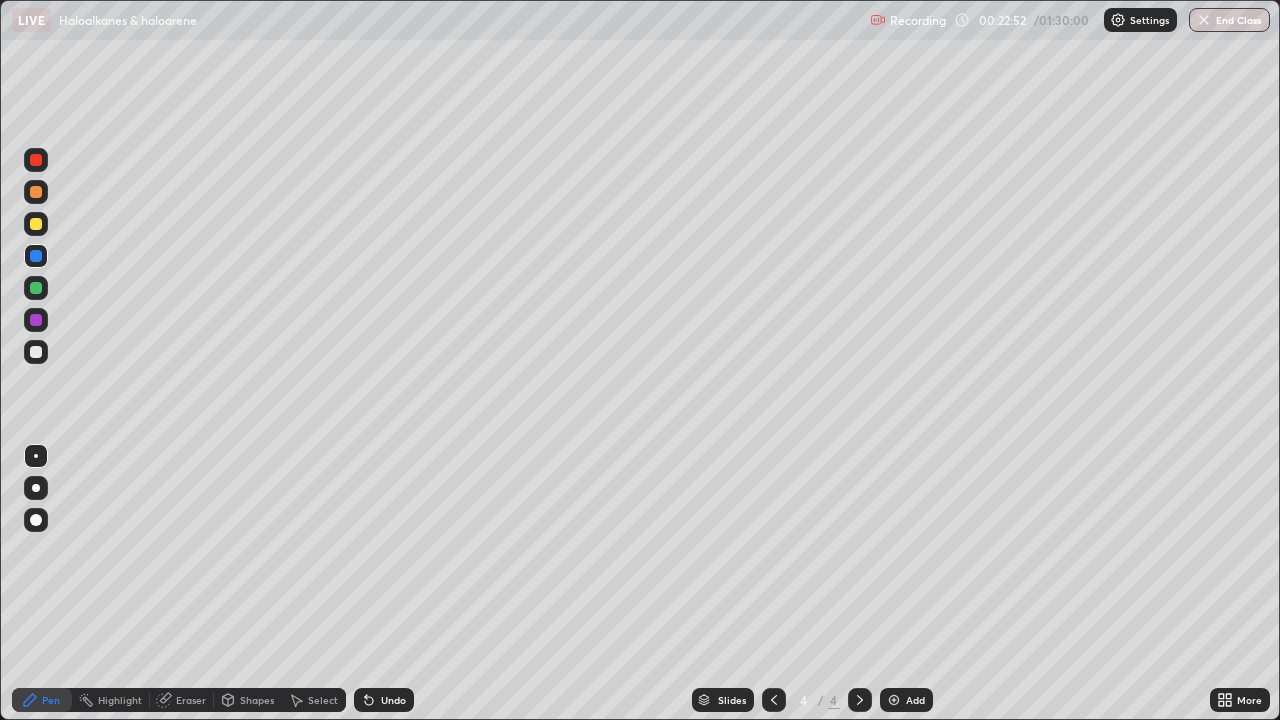 click at bounding box center (36, 160) 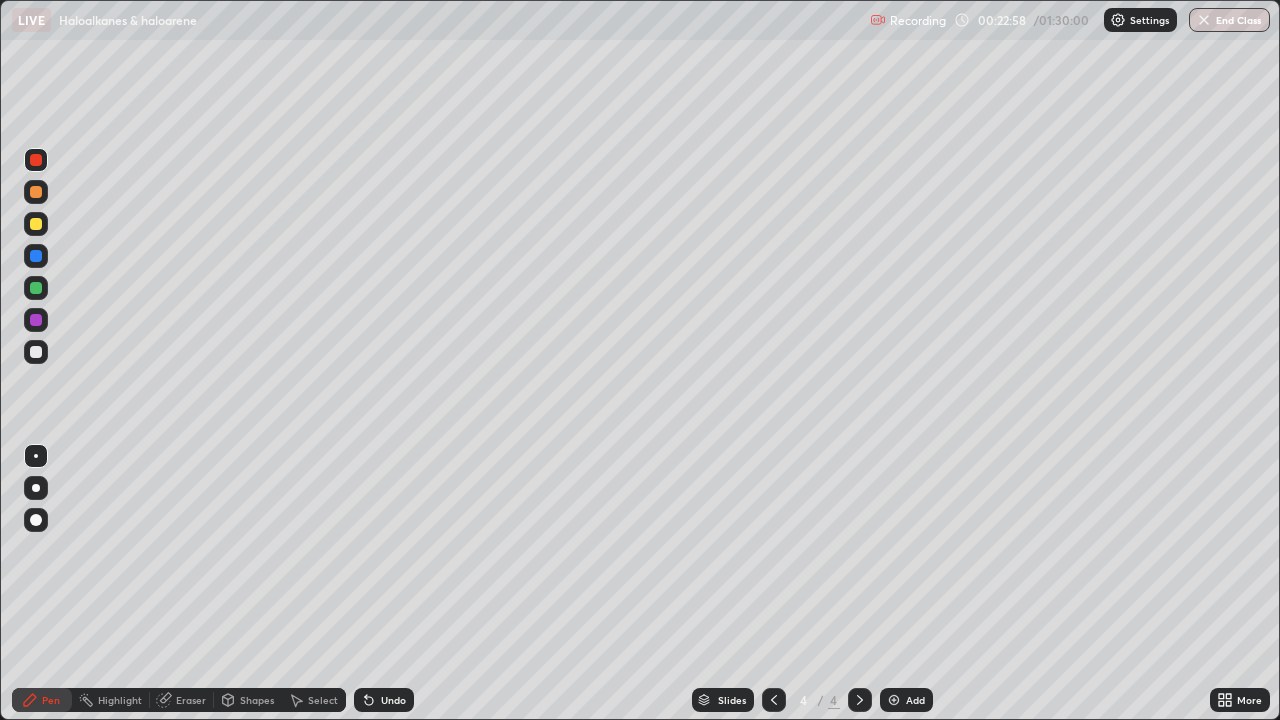 click at bounding box center [36, 224] 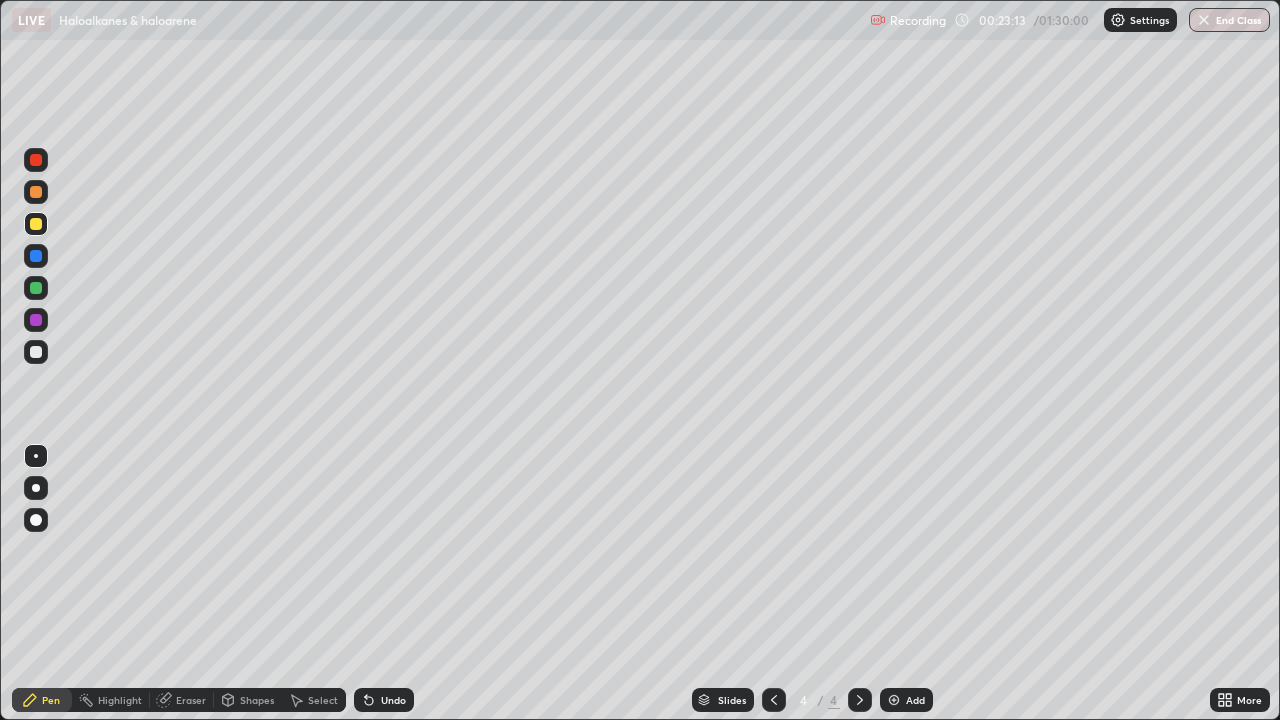 click at bounding box center (36, 320) 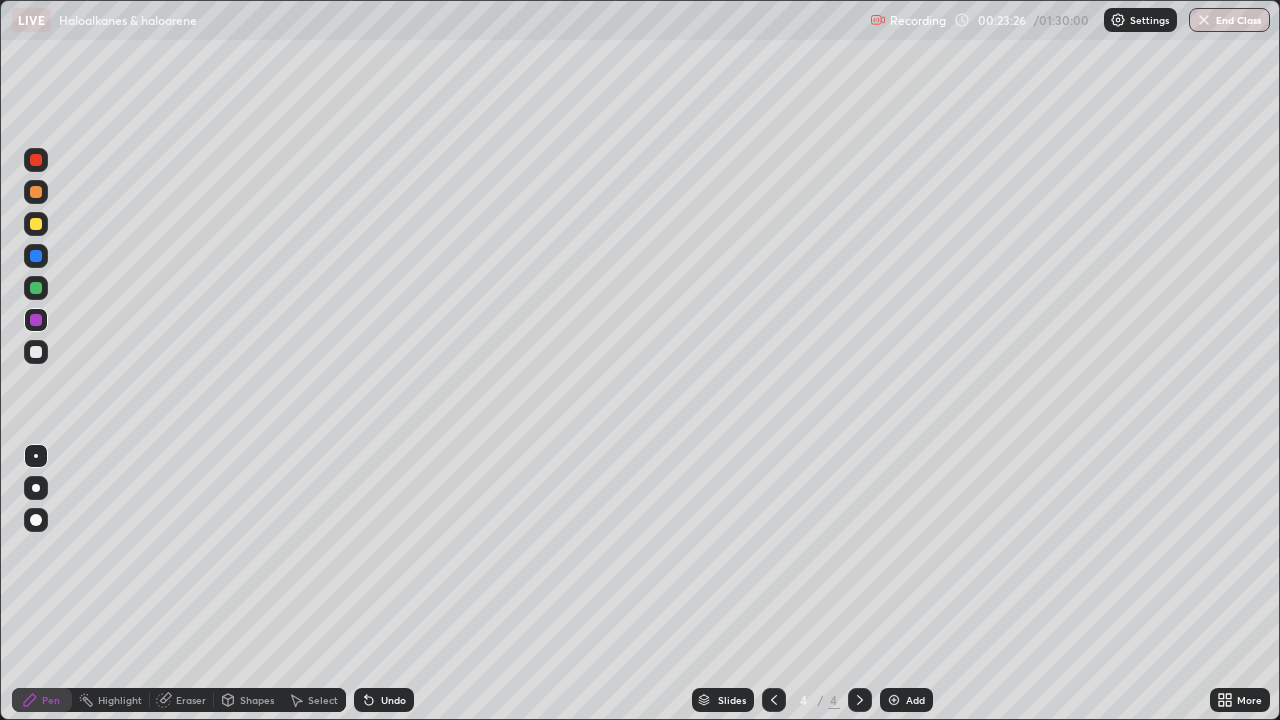 click at bounding box center (36, 256) 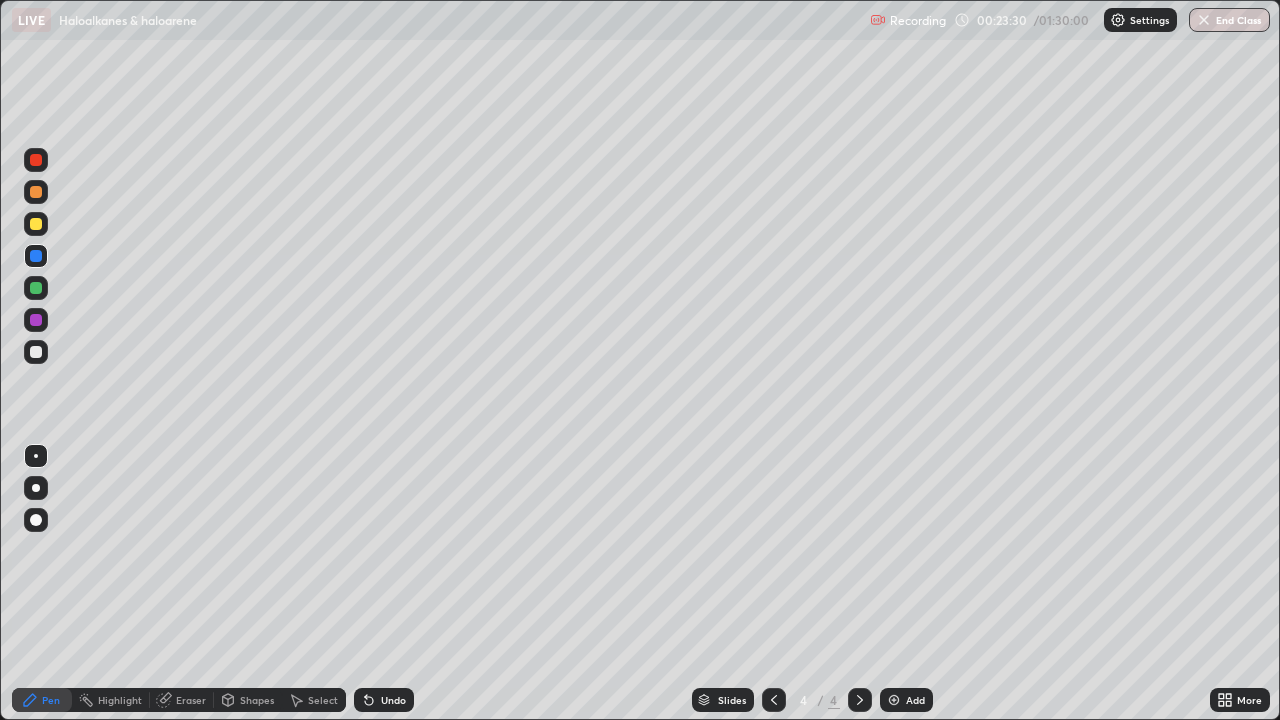 click at bounding box center (36, 256) 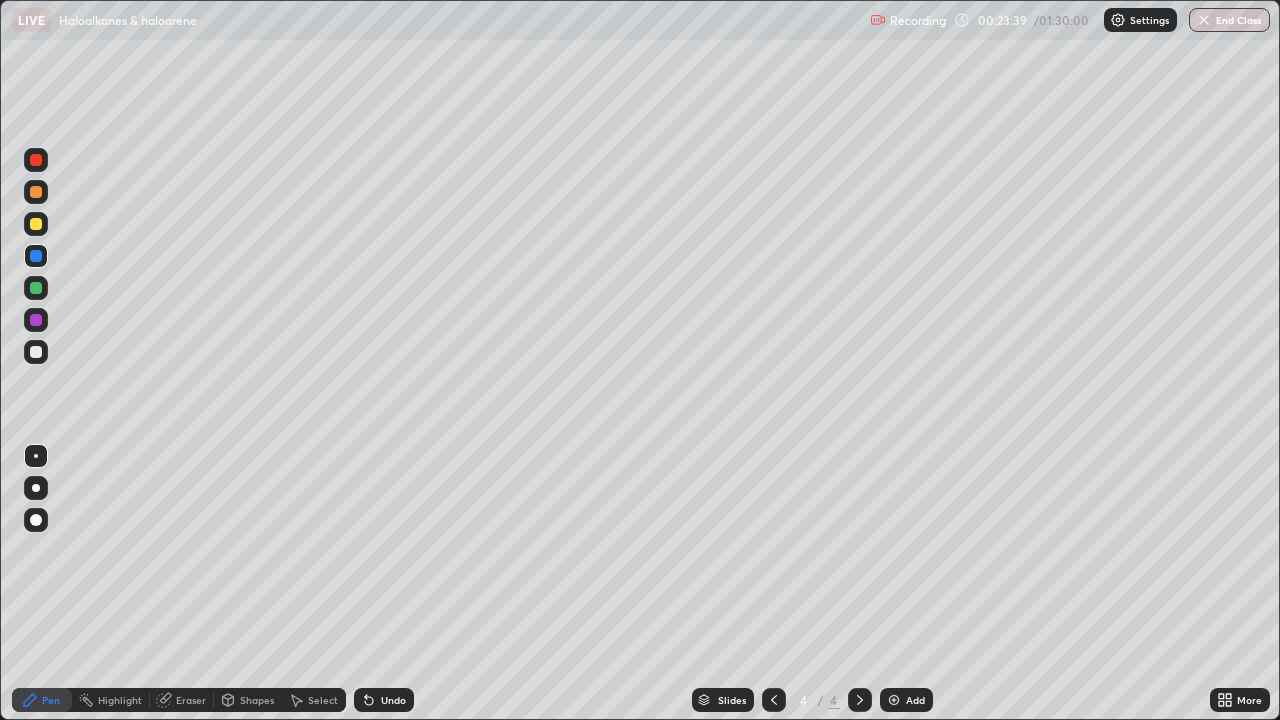 click on "Eraser" at bounding box center [191, 700] 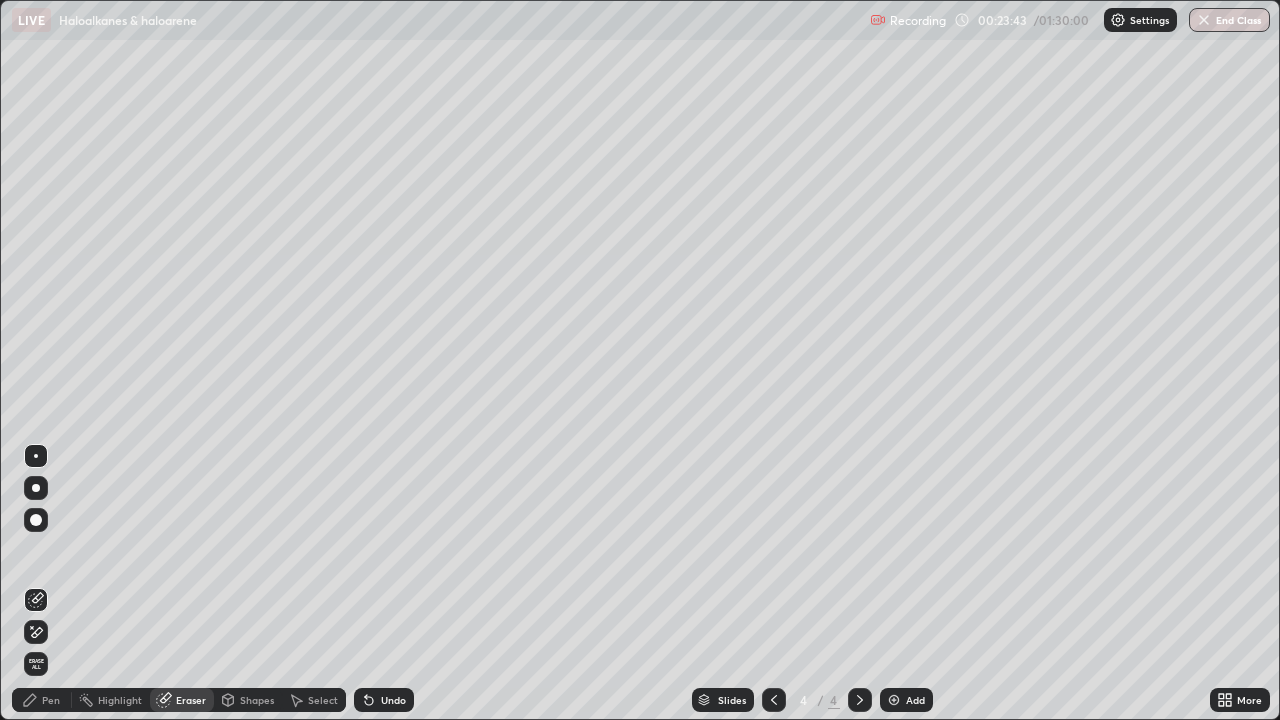 click on "Pen" at bounding box center (51, 700) 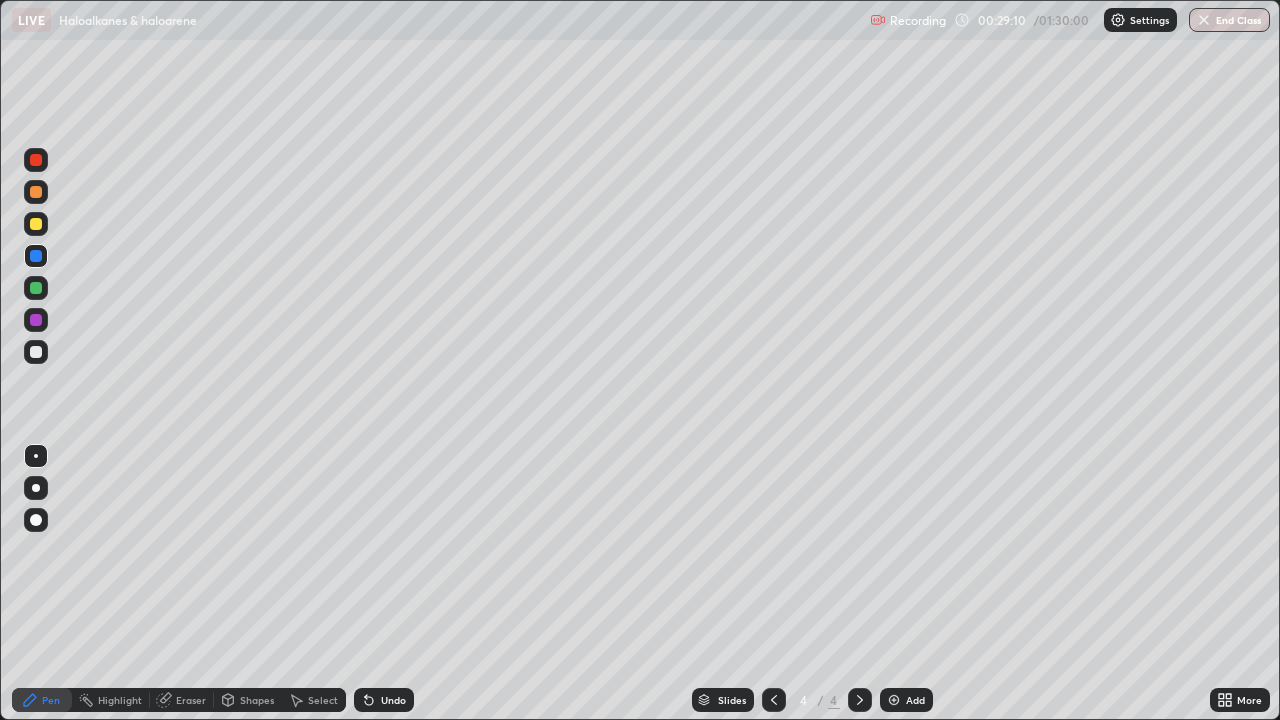 click at bounding box center [36, 256] 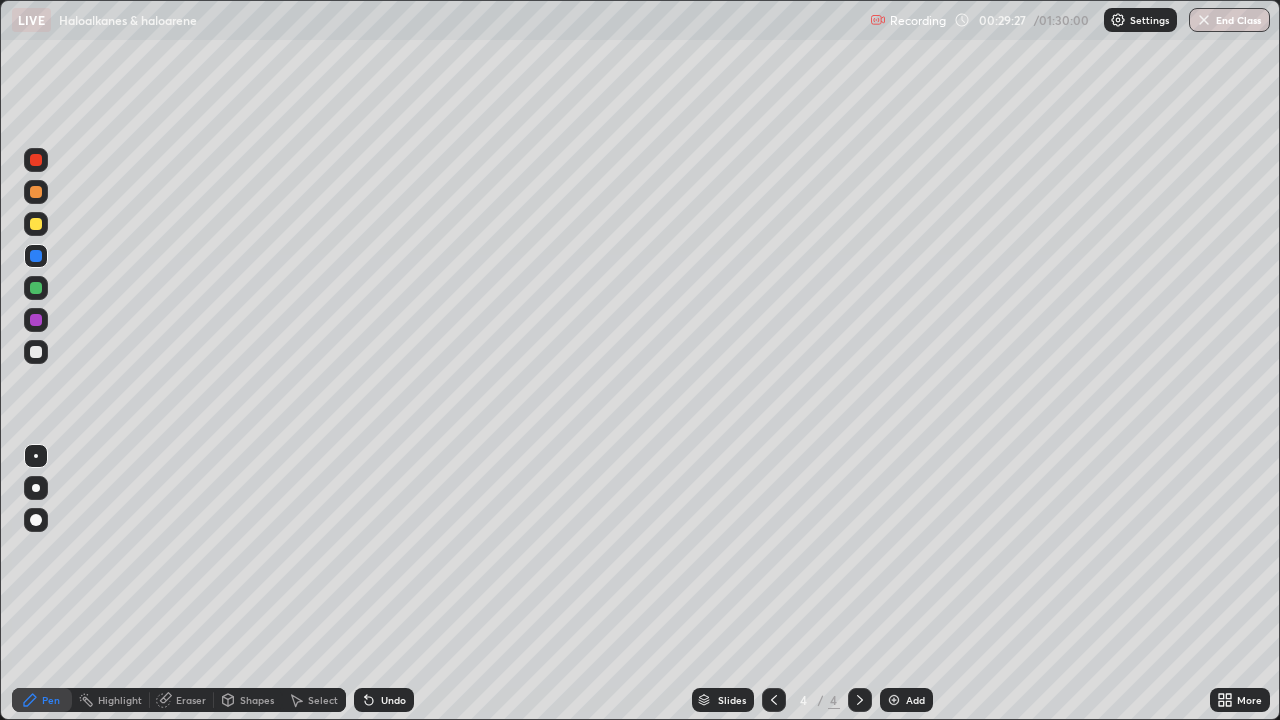 click at bounding box center (894, 700) 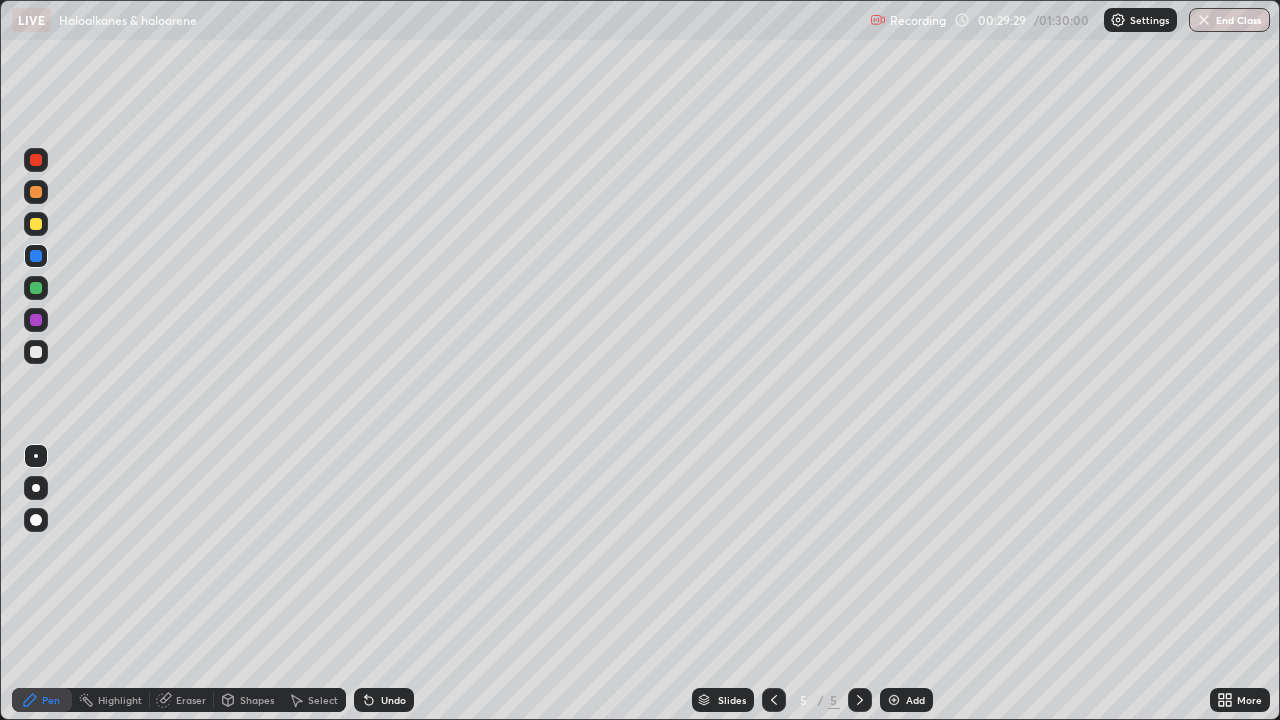 click at bounding box center [36, 352] 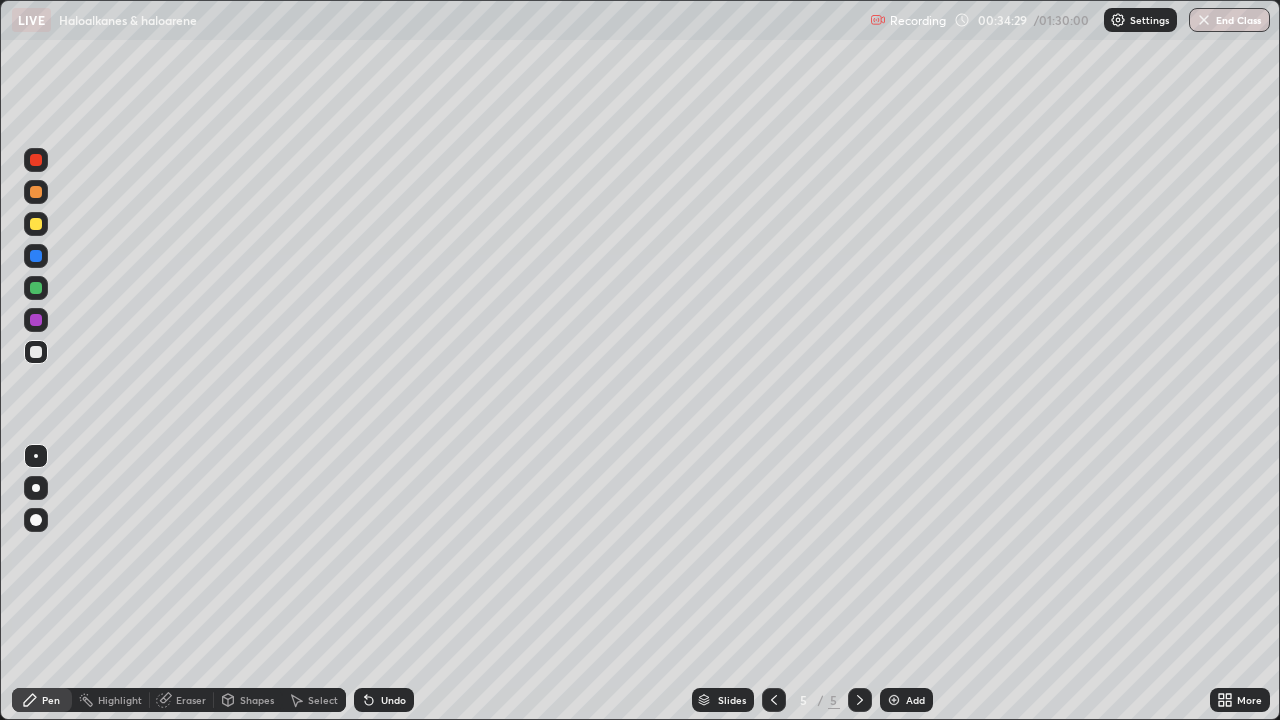 click at bounding box center [894, 700] 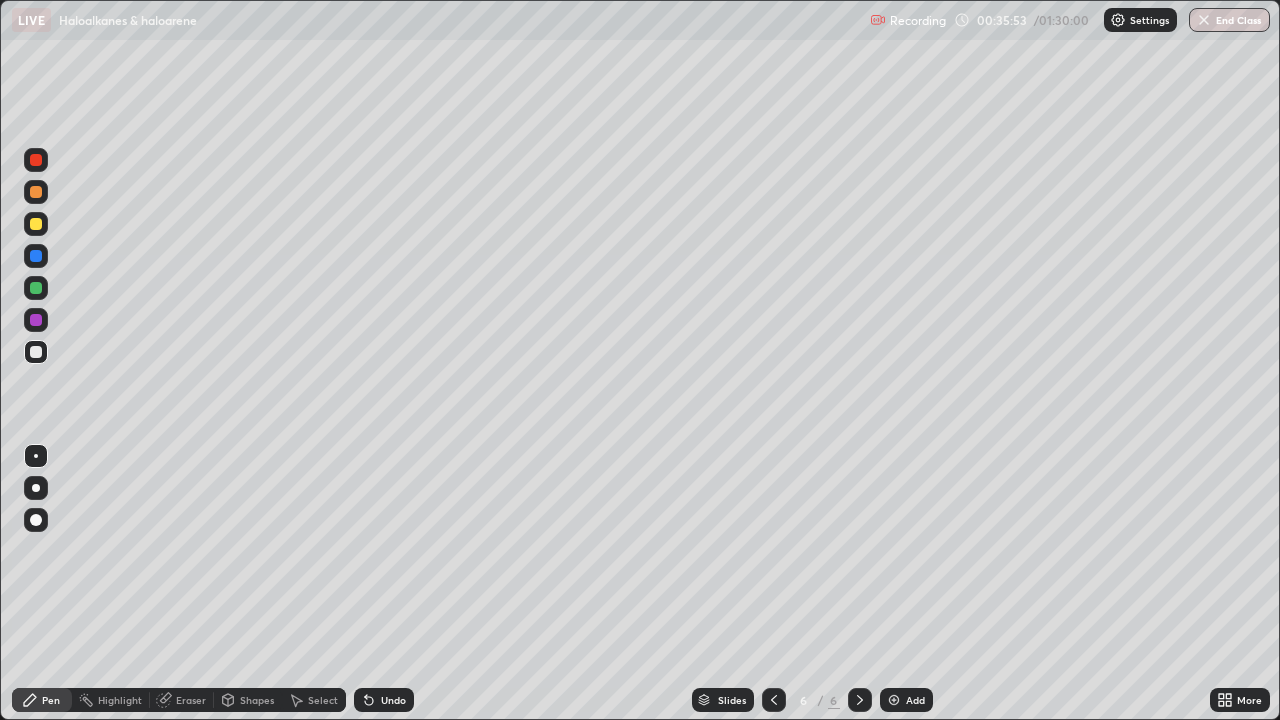 click at bounding box center [36, 352] 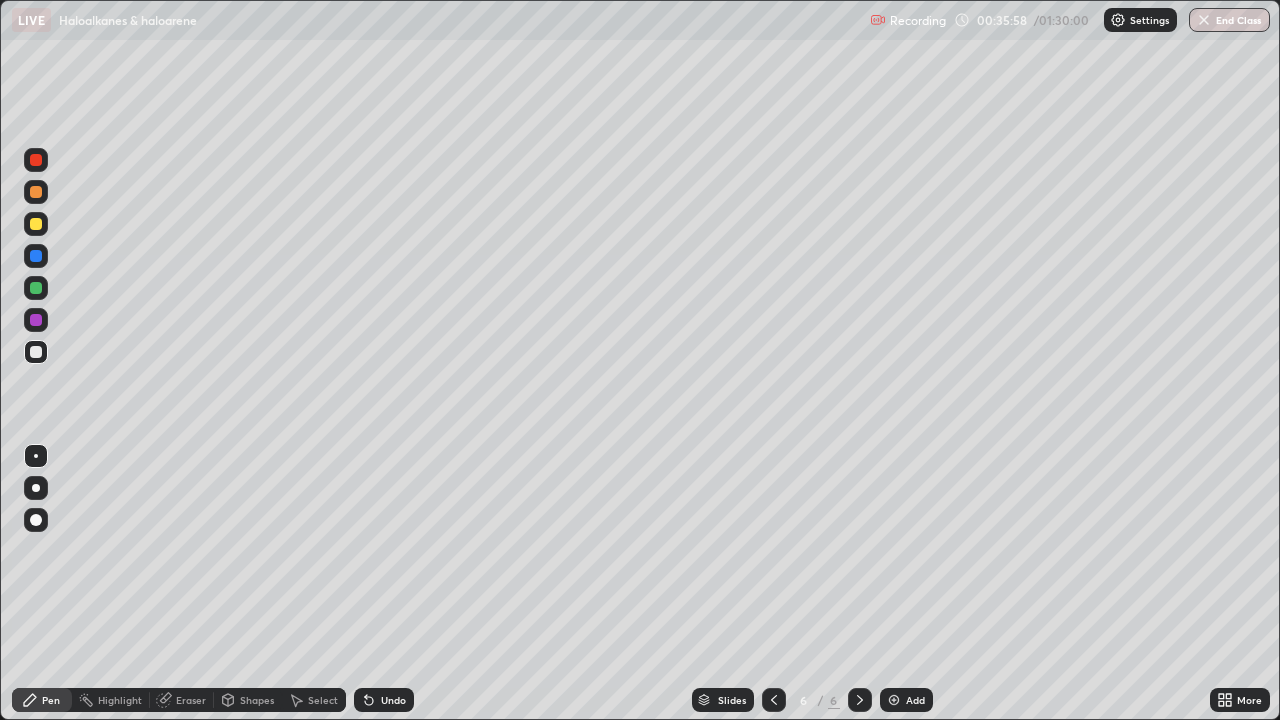 click on "Undo" at bounding box center (393, 700) 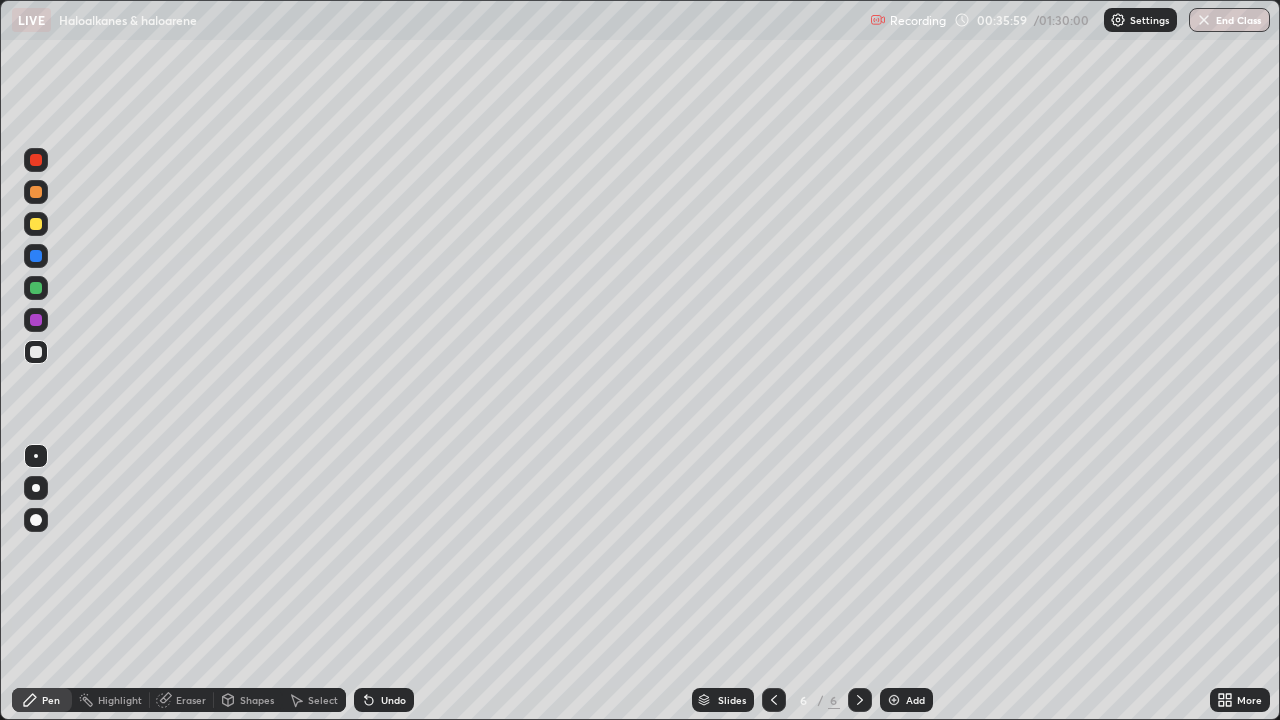click on "Undo" at bounding box center [384, 700] 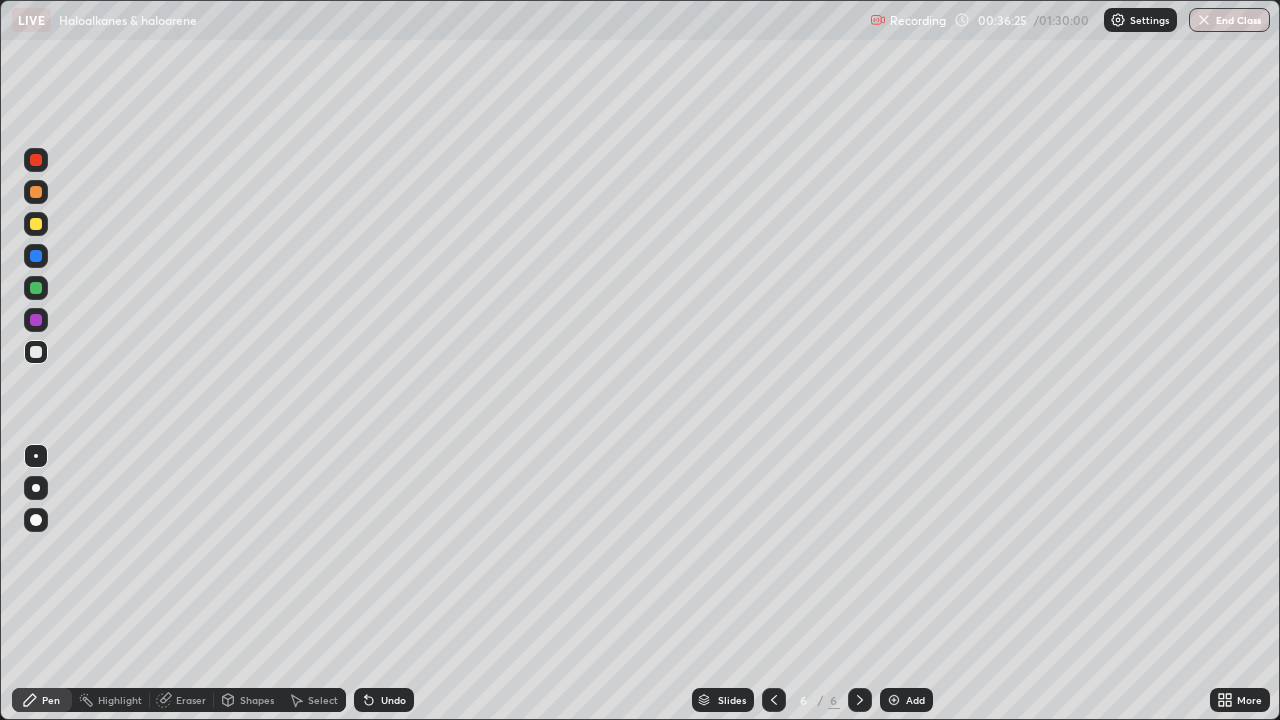 click on "Undo" at bounding box center (384, 700) 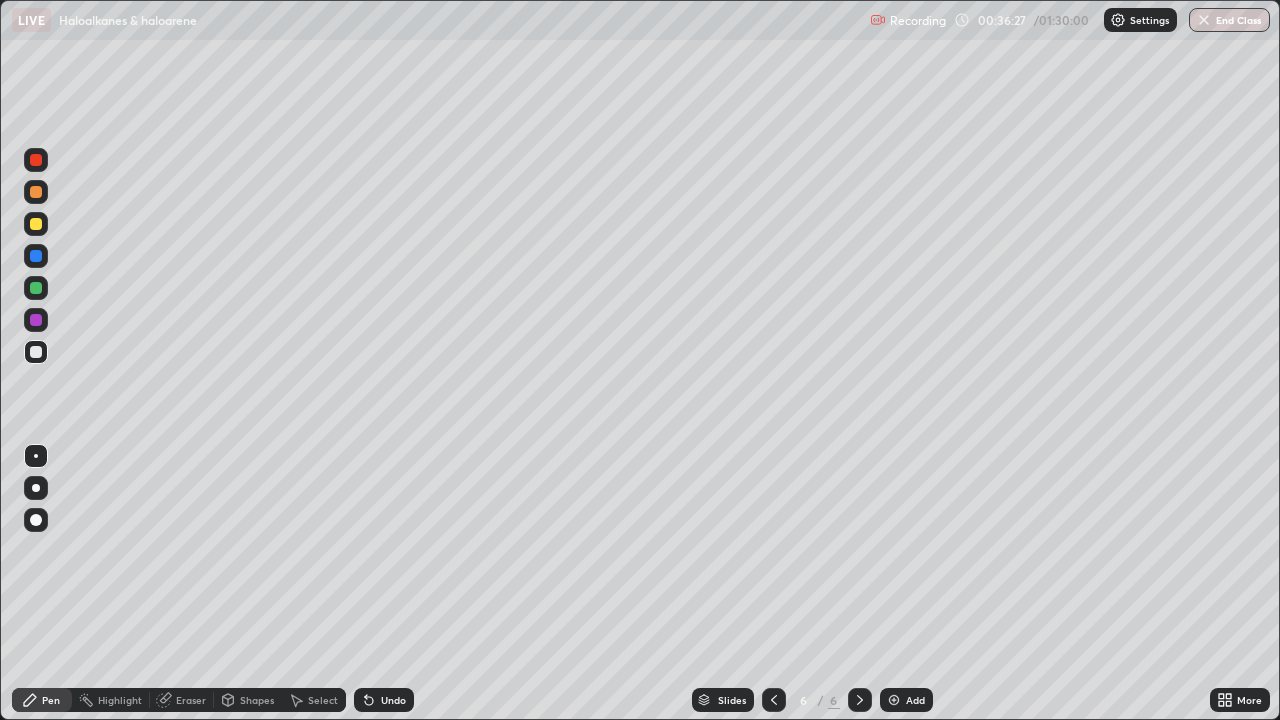 click at bounding box center [36, 160] 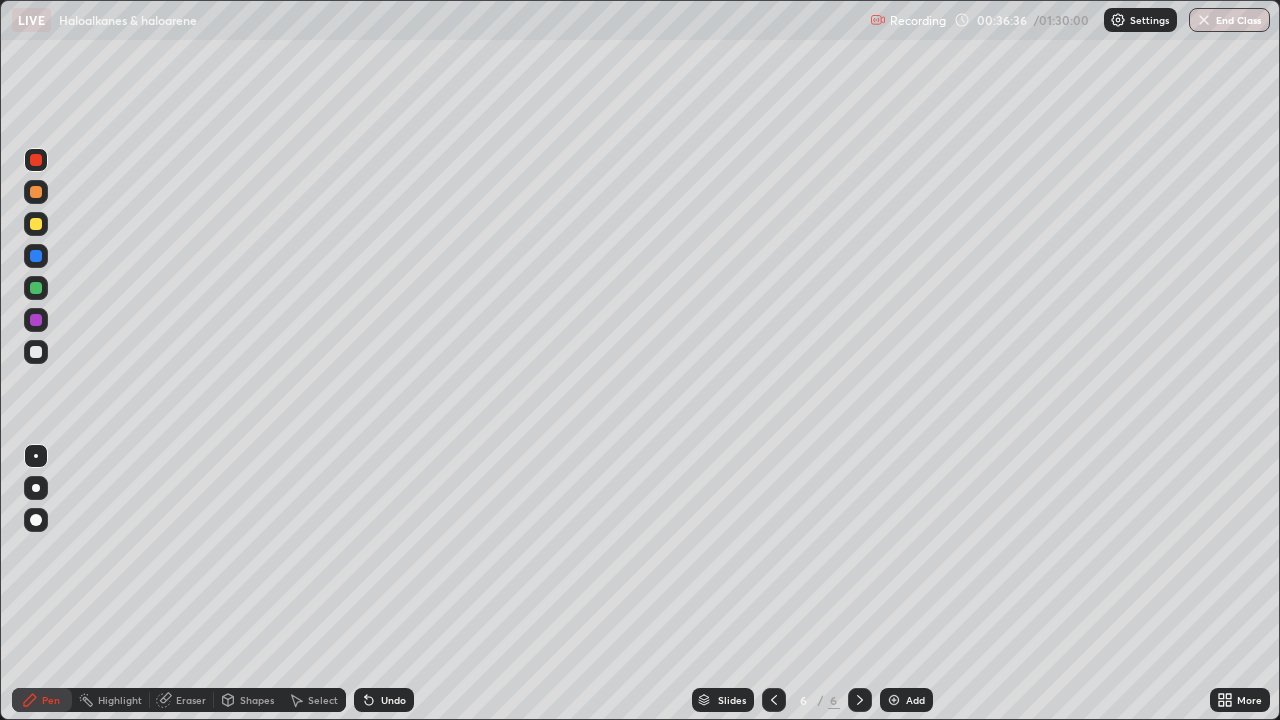click at bounding box center (36, 352) 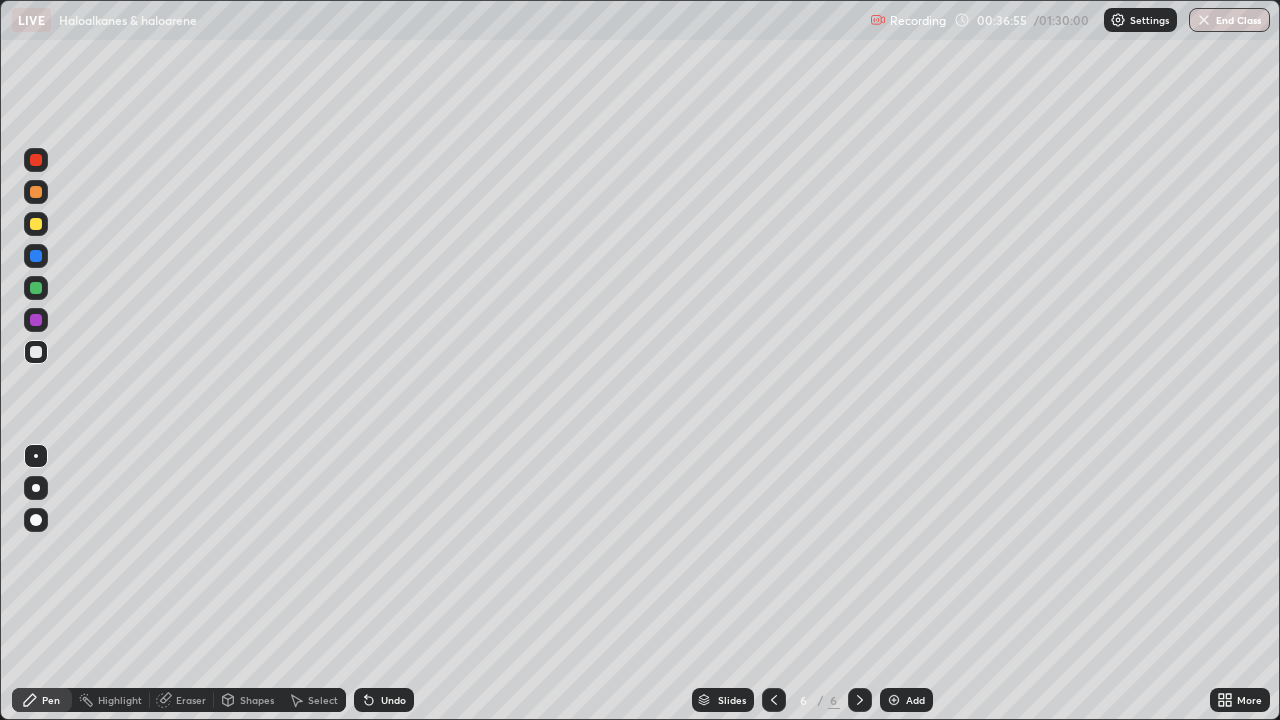 click at bounding box center [36, 320] 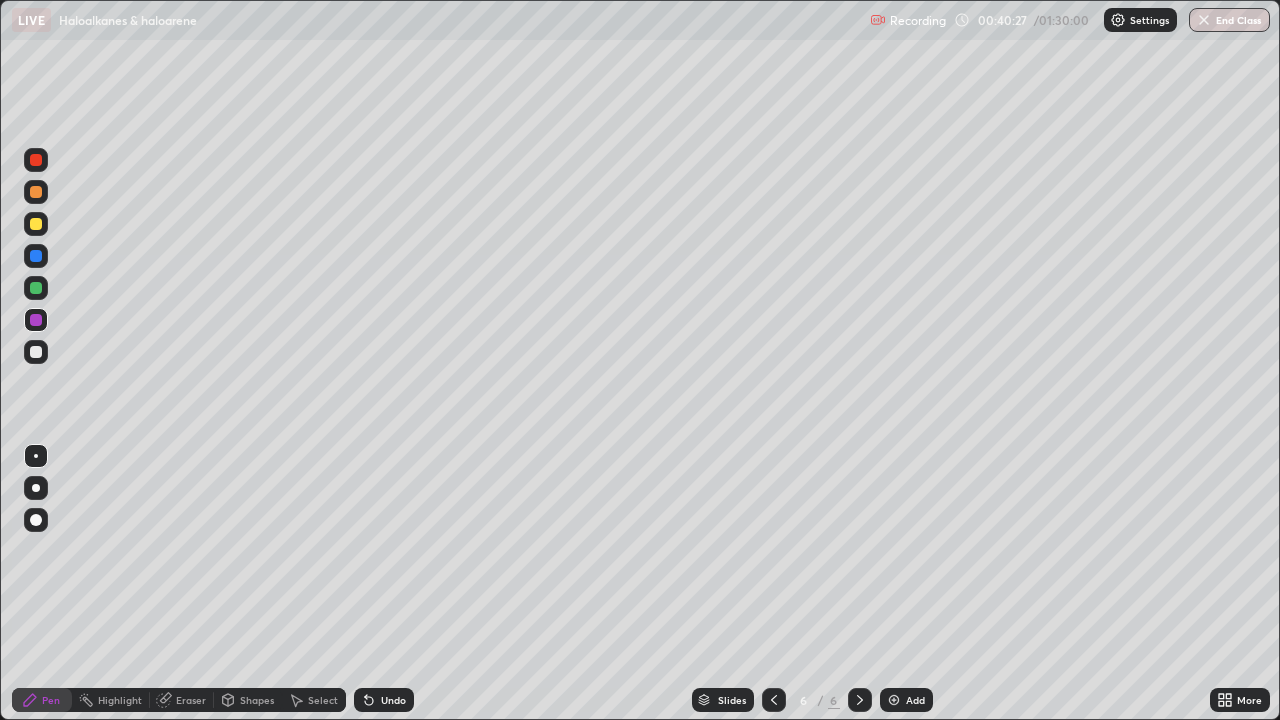click on "Eraser" at bounding box center (191, 700) 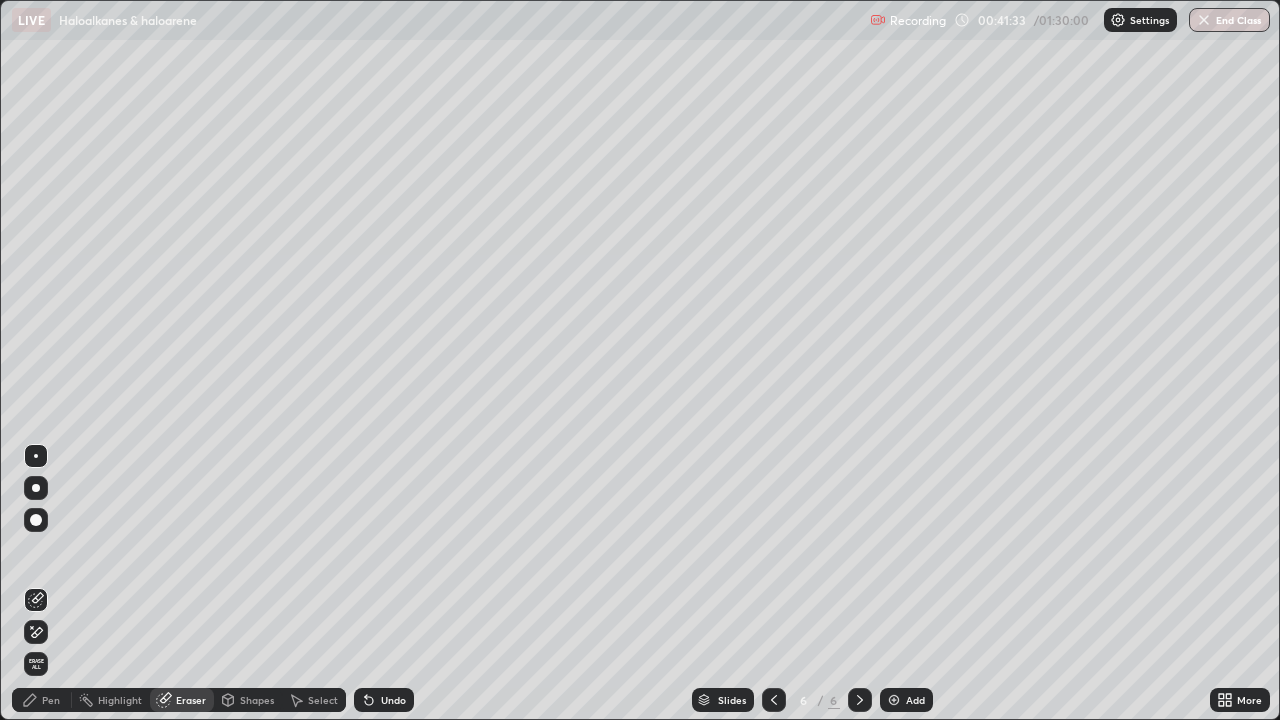 click on "Add" at bounding box center [915, 700] 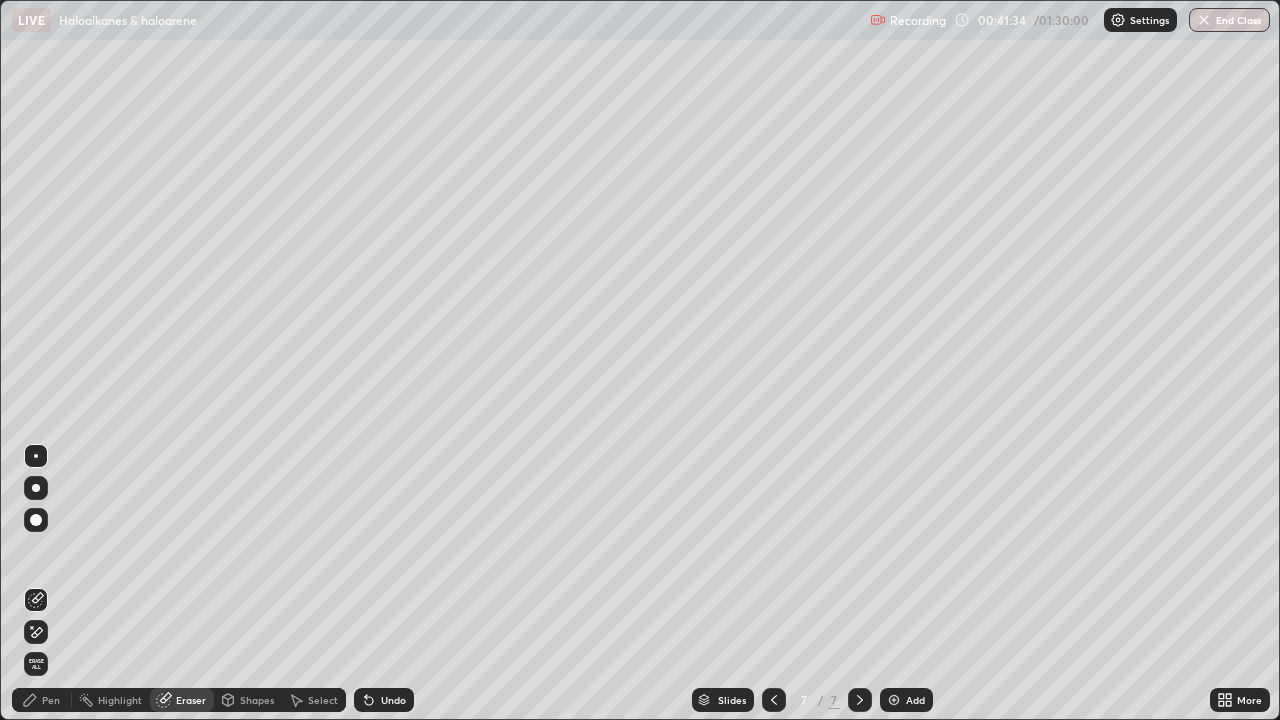 click on "Pen" at bounding box center (51, 700) 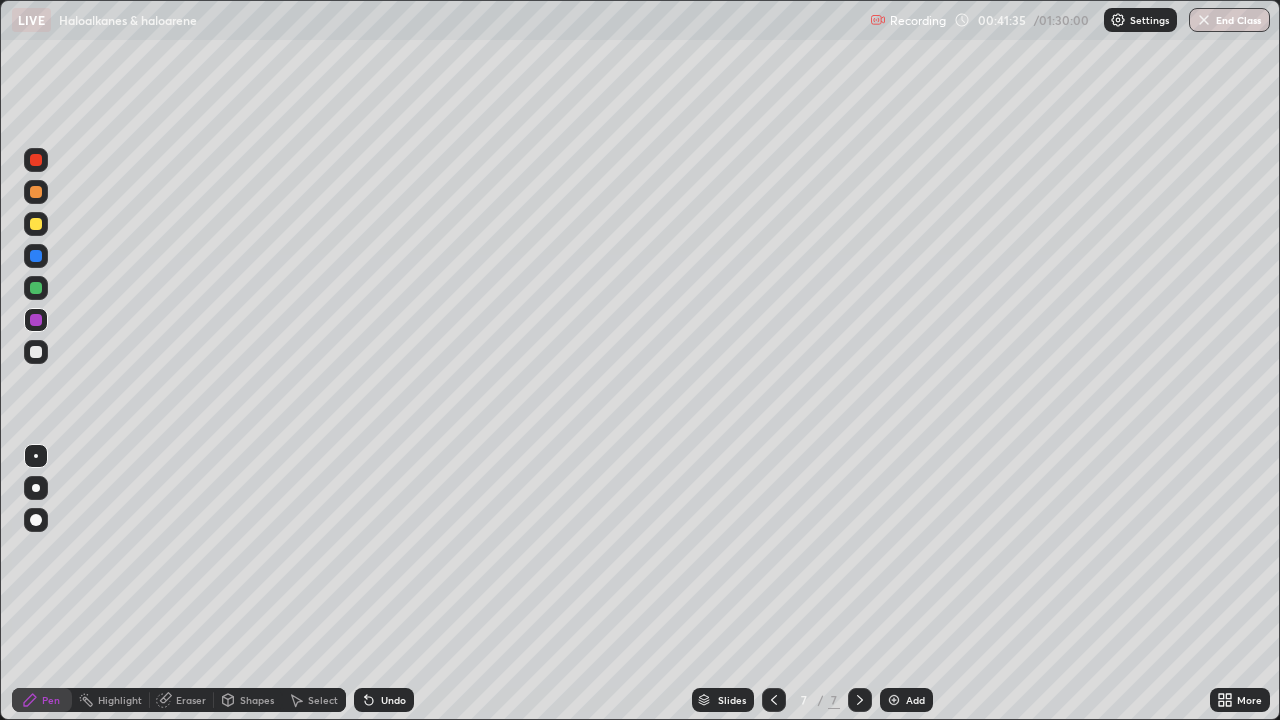 click at bounding box center [36, 352] 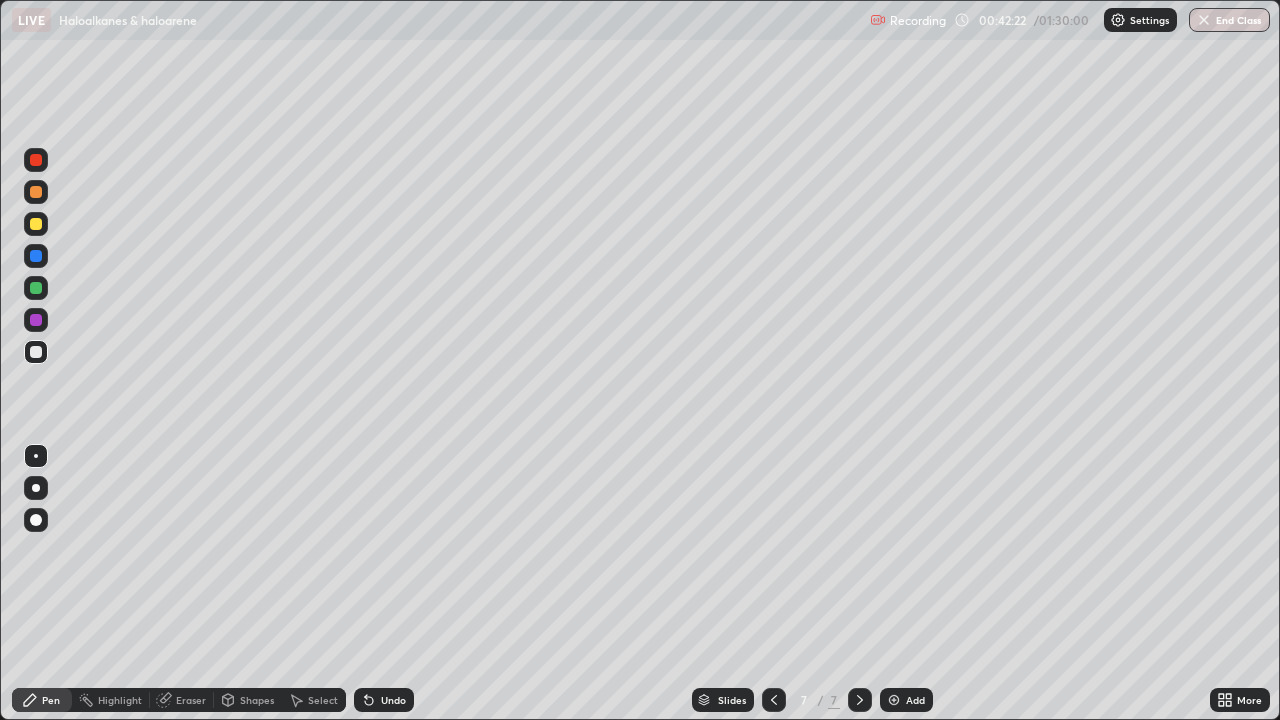 click at bounding box center (36, 160) 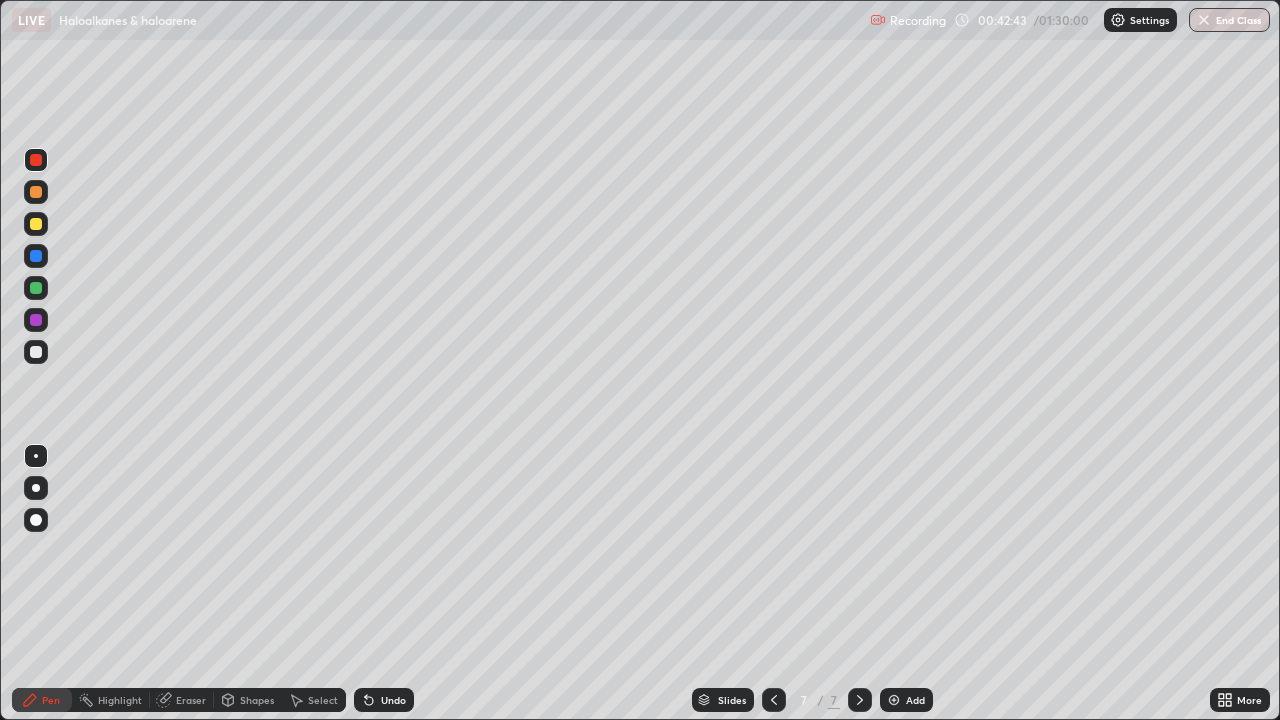 click at bounding box center (36, 352) 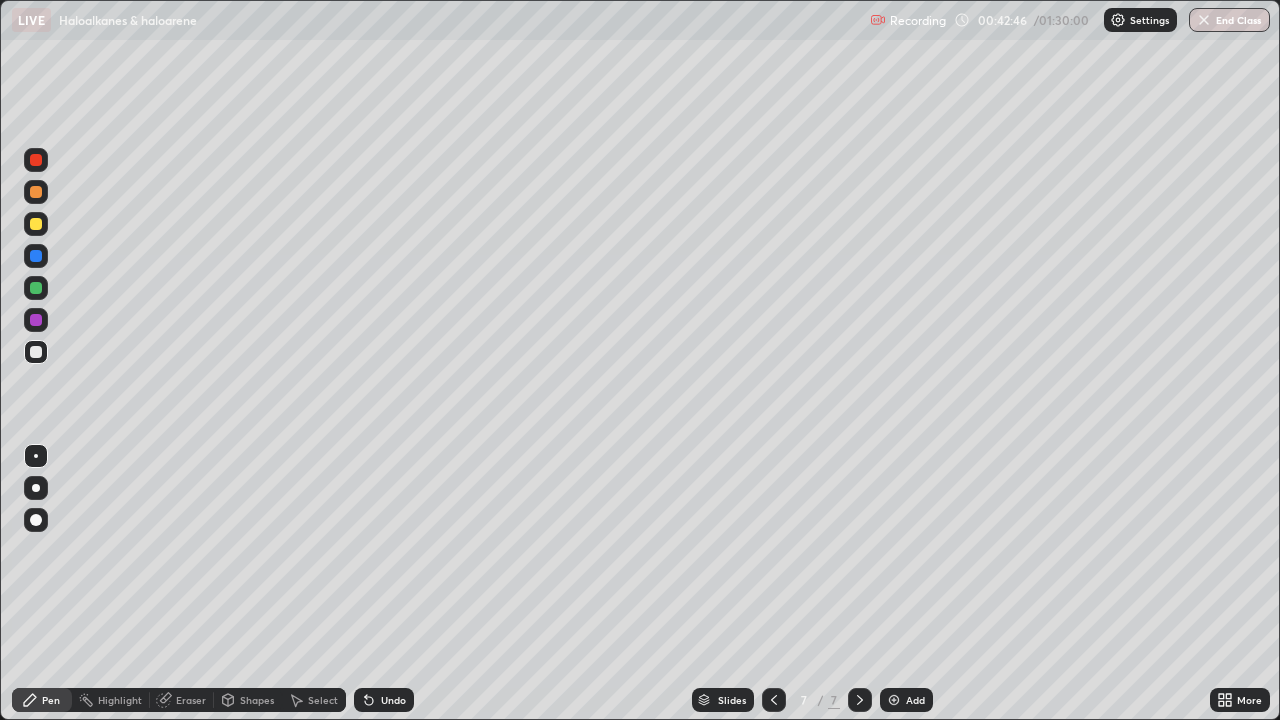 click at bounding box center [36, 320] 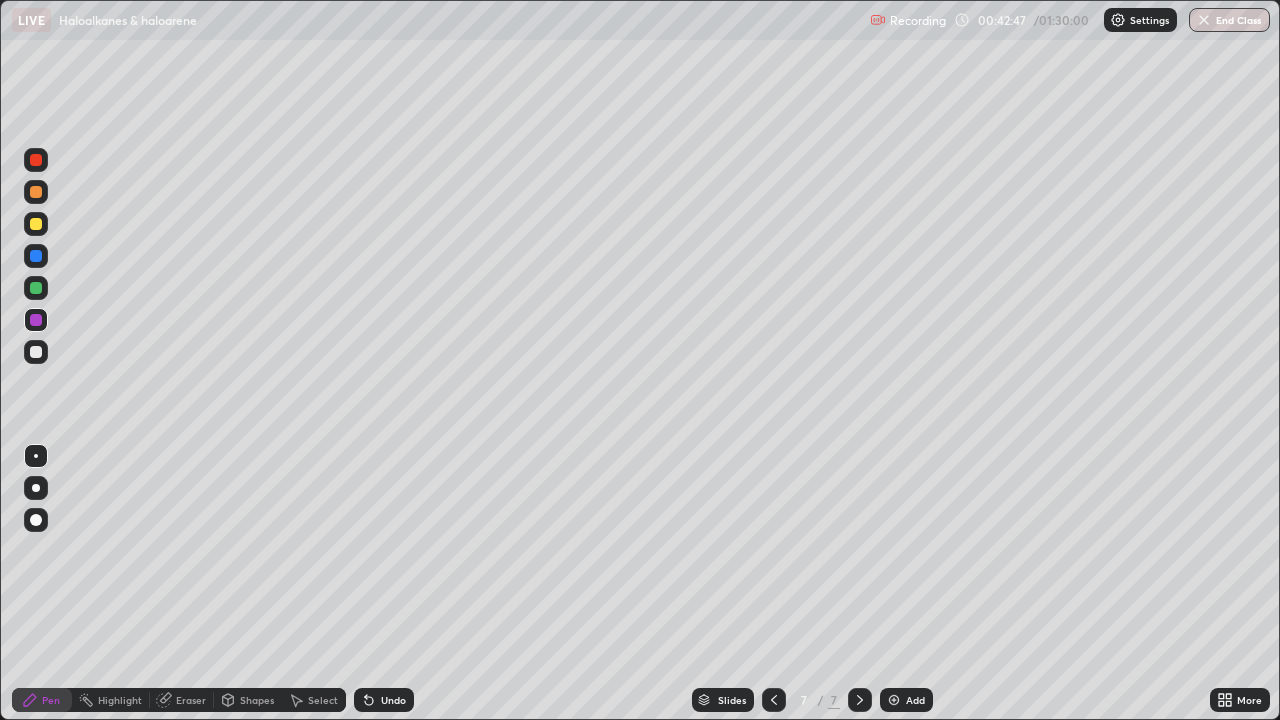 click at bounding box center (36, 256) 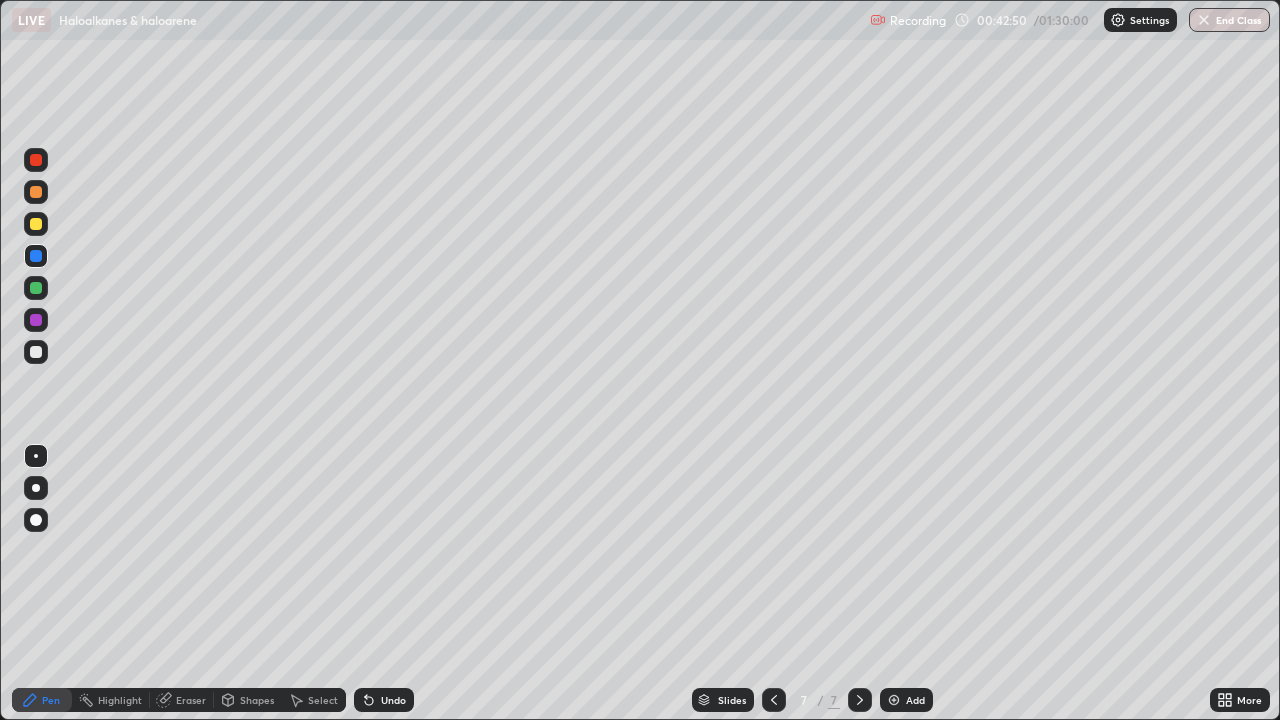 click on "Undo" at bounding box center (393, 700) 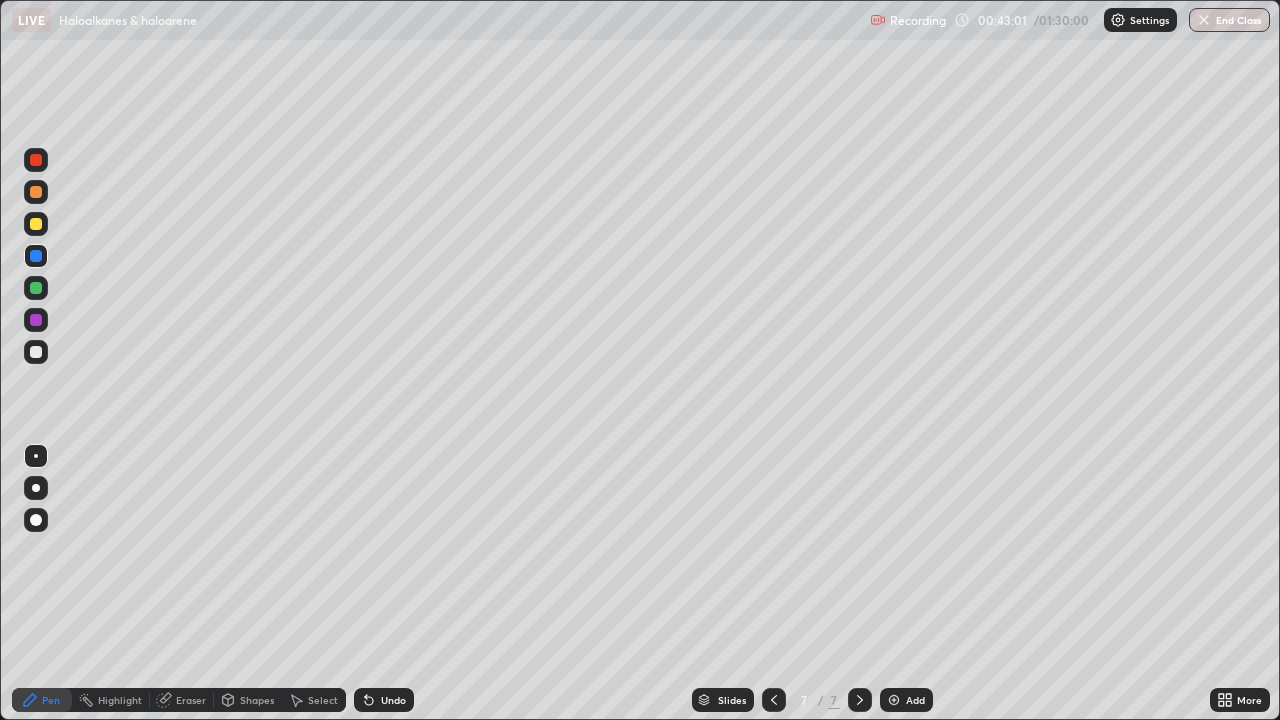 click at bounding box center [36, 352] 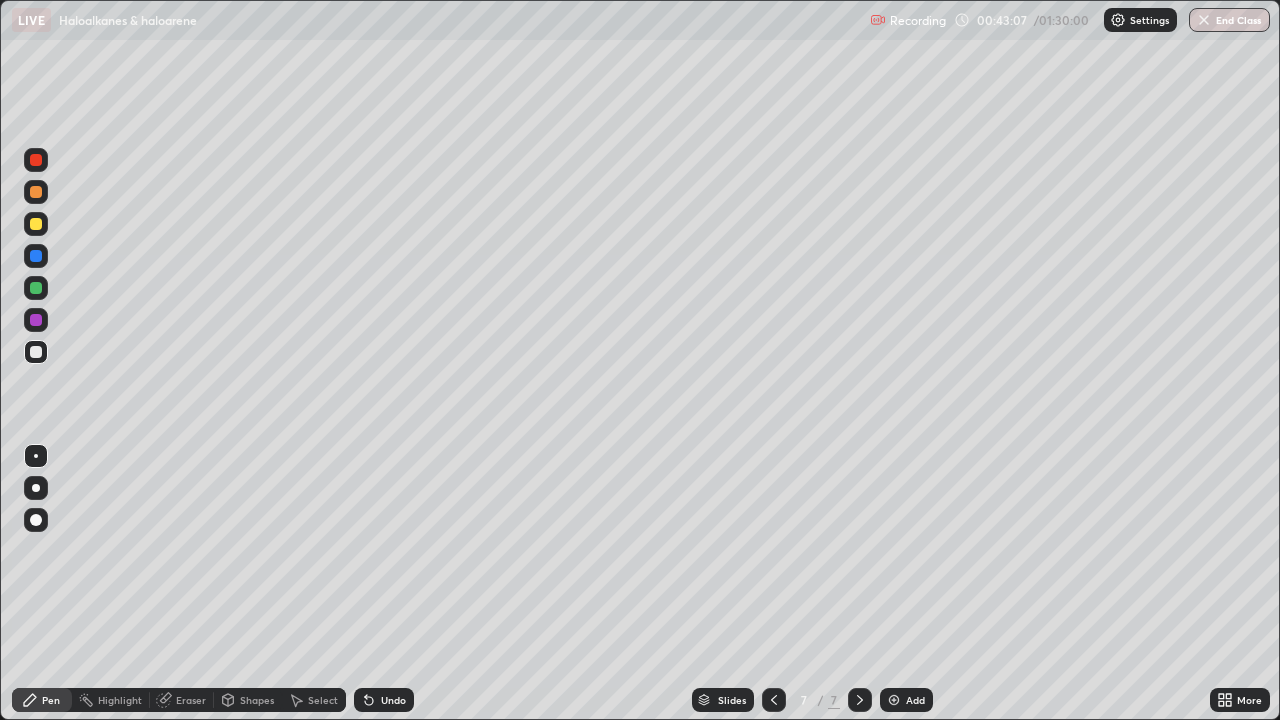 click 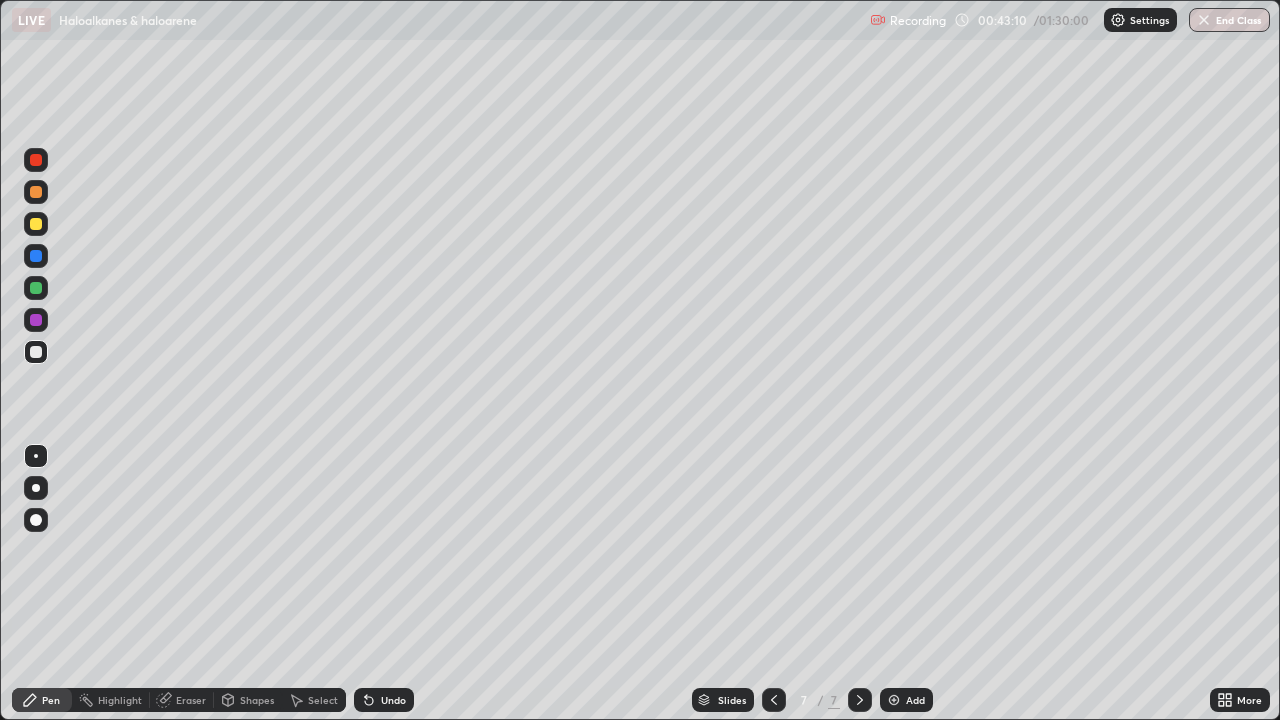 click on "Eraser" at bounding box center [191, 700] 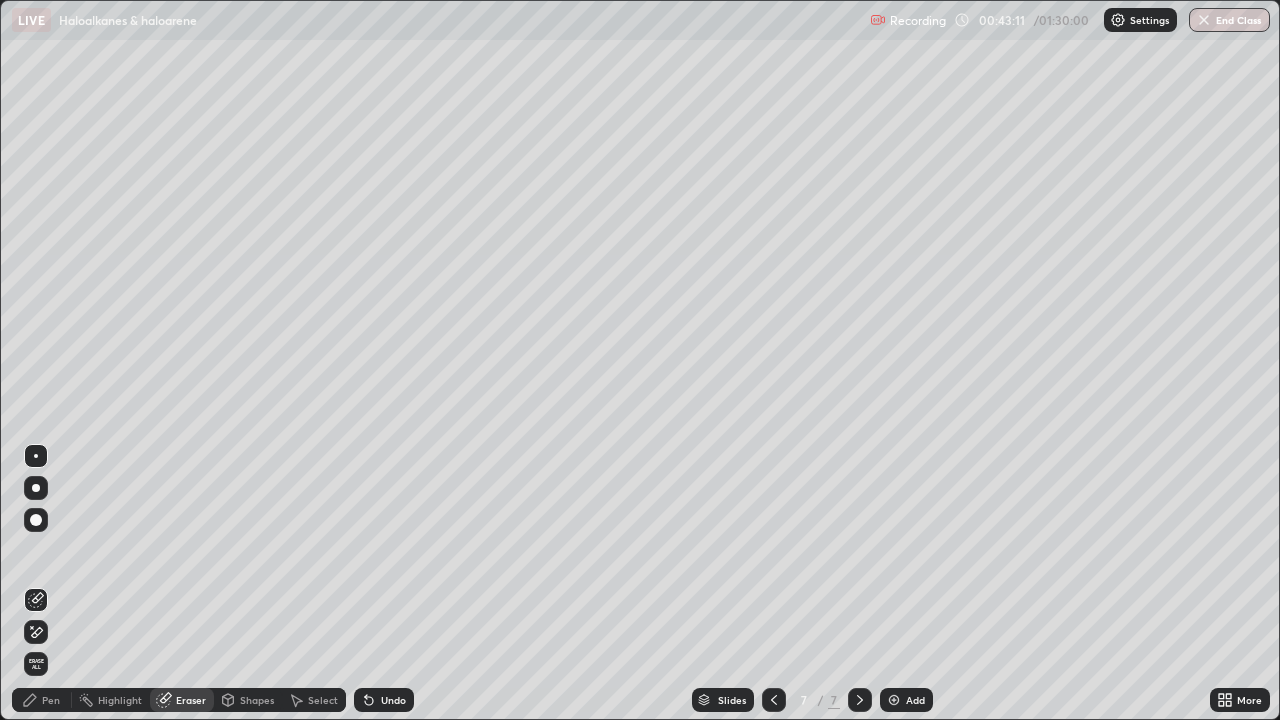 click 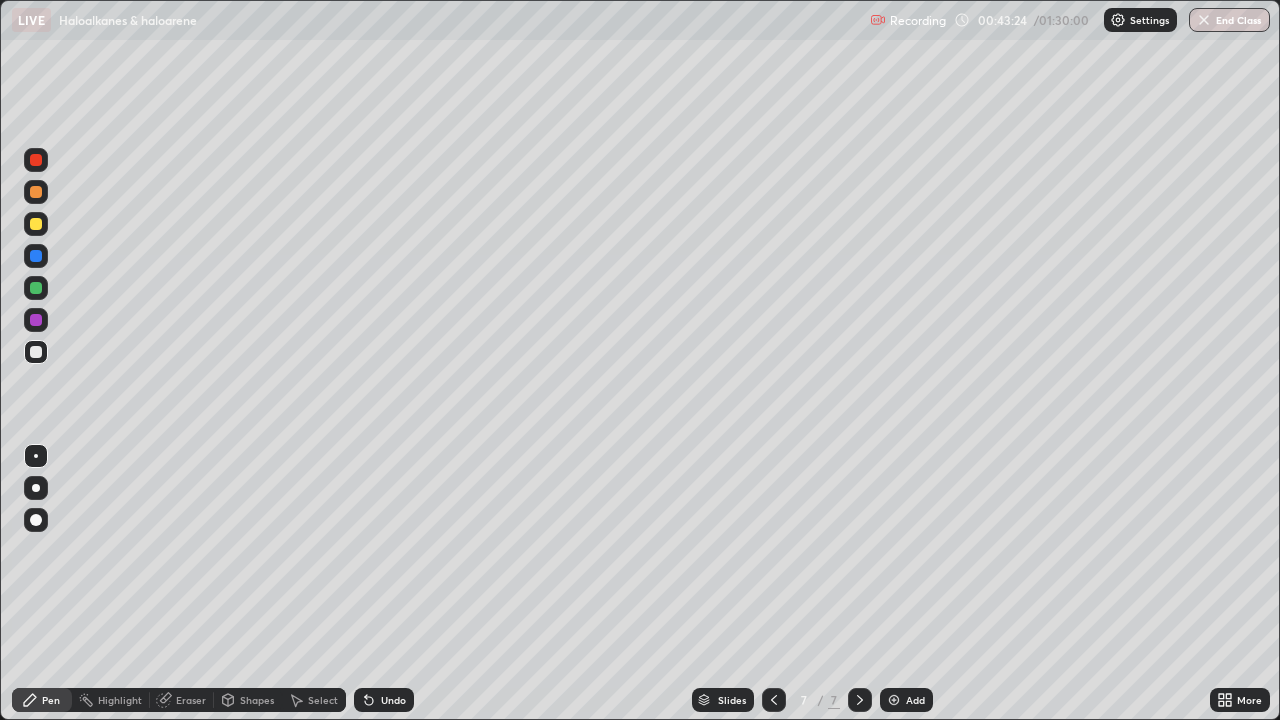 click at bounding box center [36, 224] 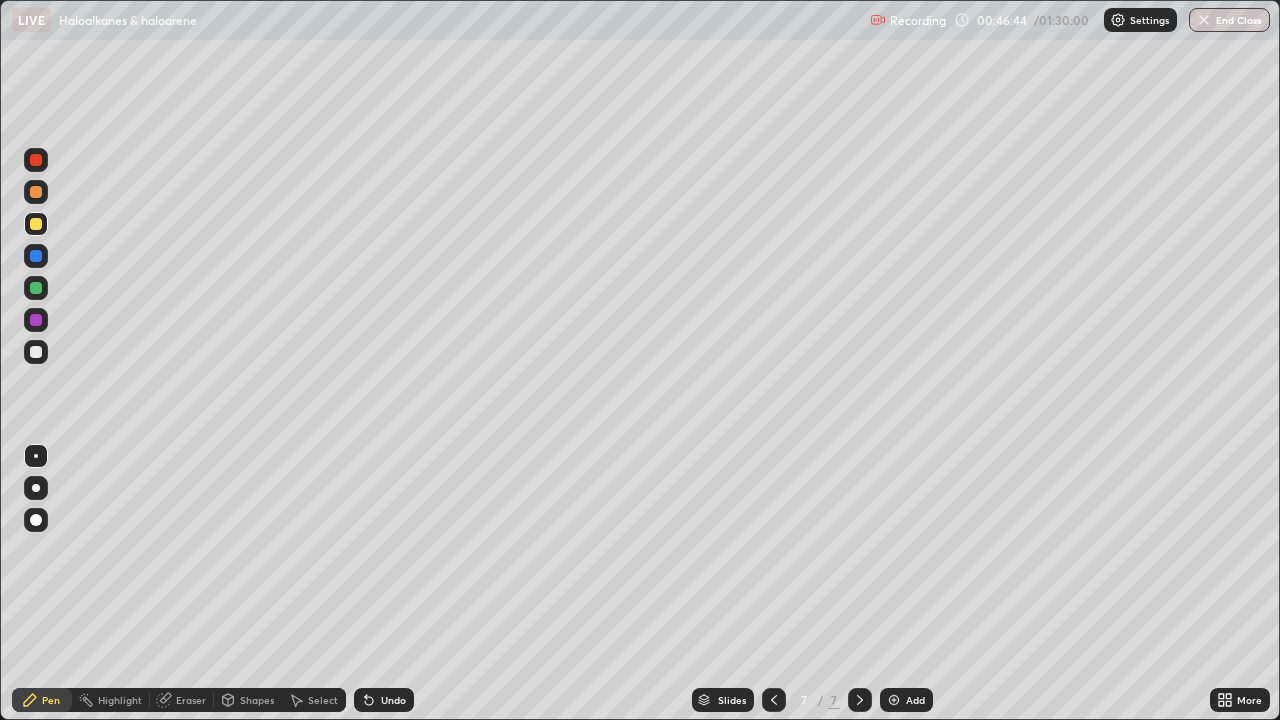 click on "Add" at bounding box center (906, 700) 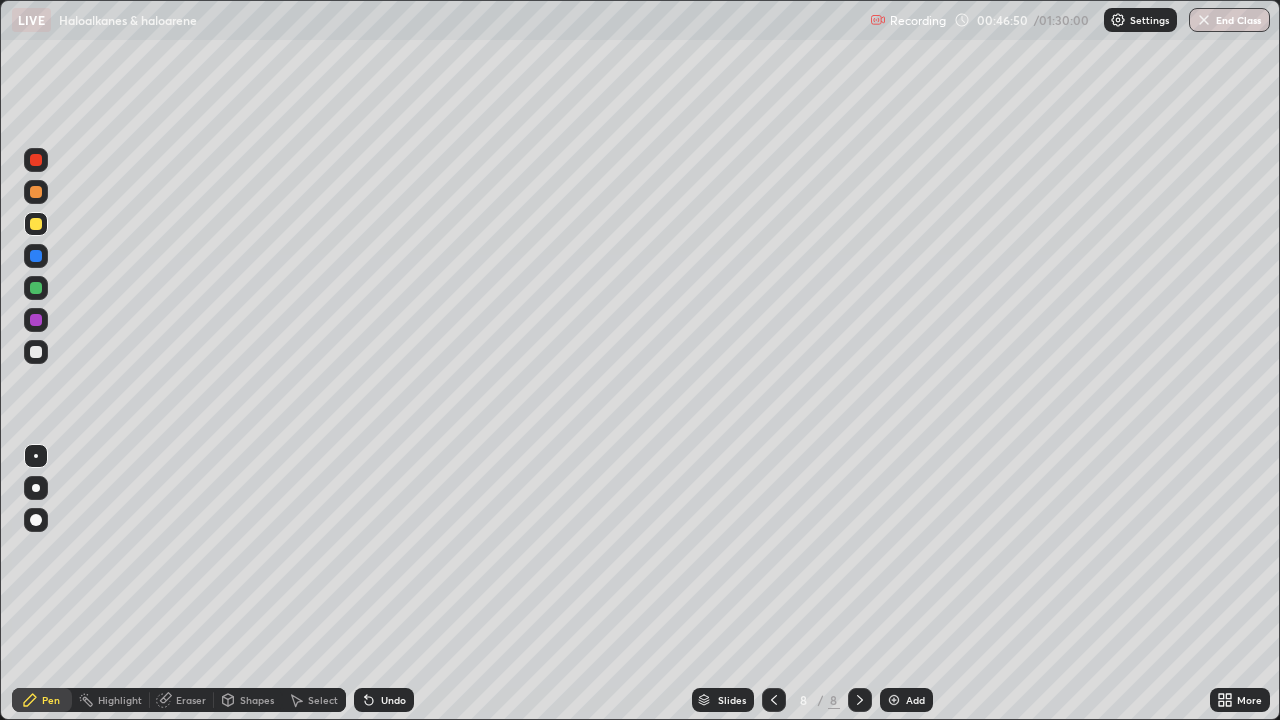 click at bounding box center (36, 352) 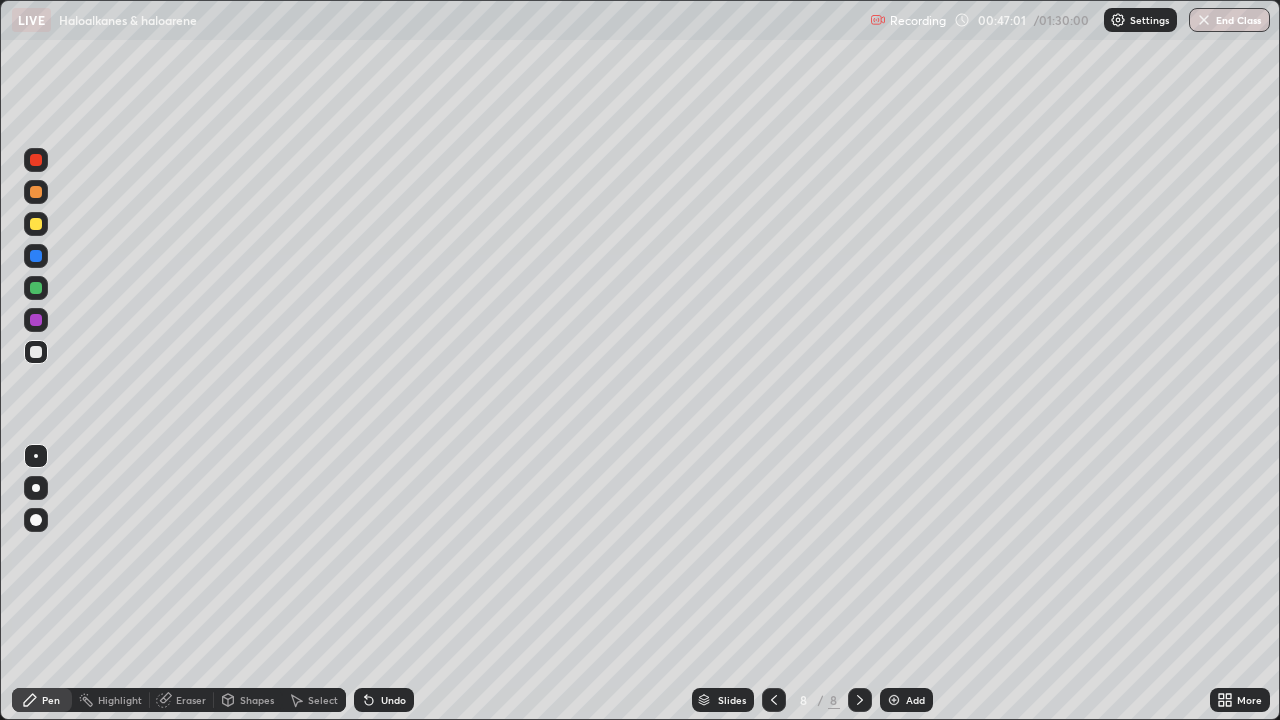 click at bounding box center [36, 160] 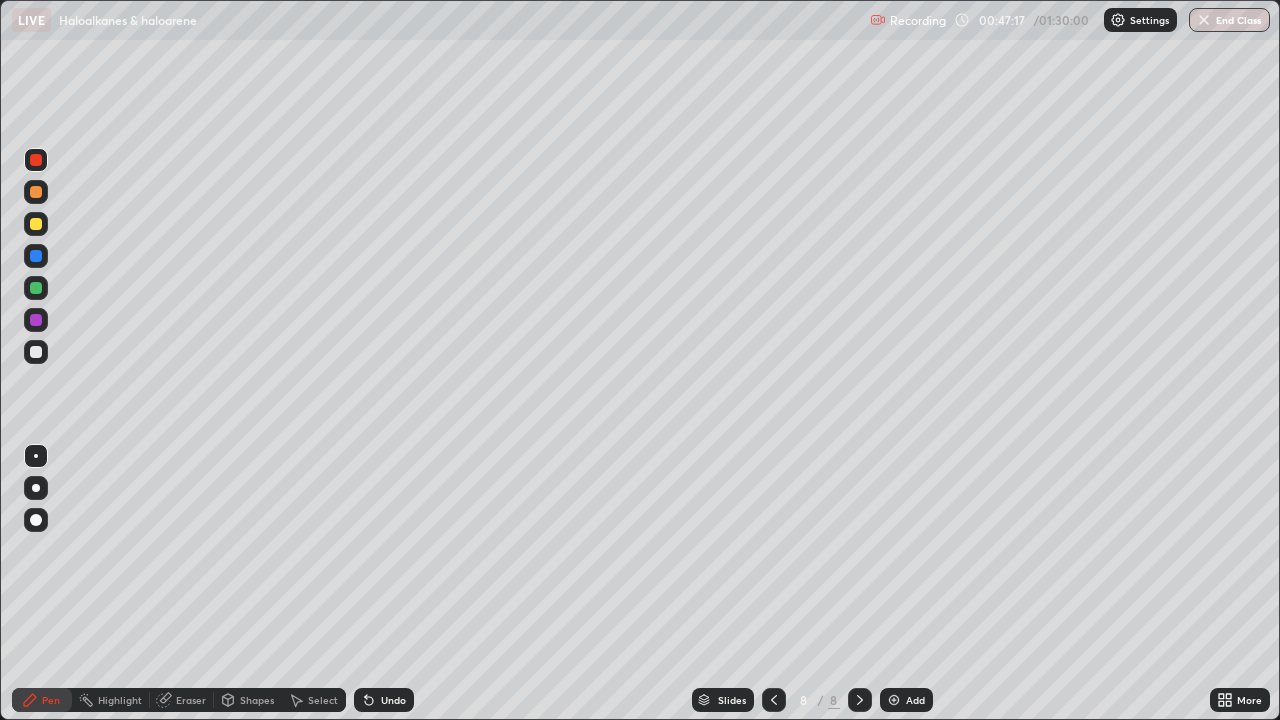 click at bounding box center [36, 352] 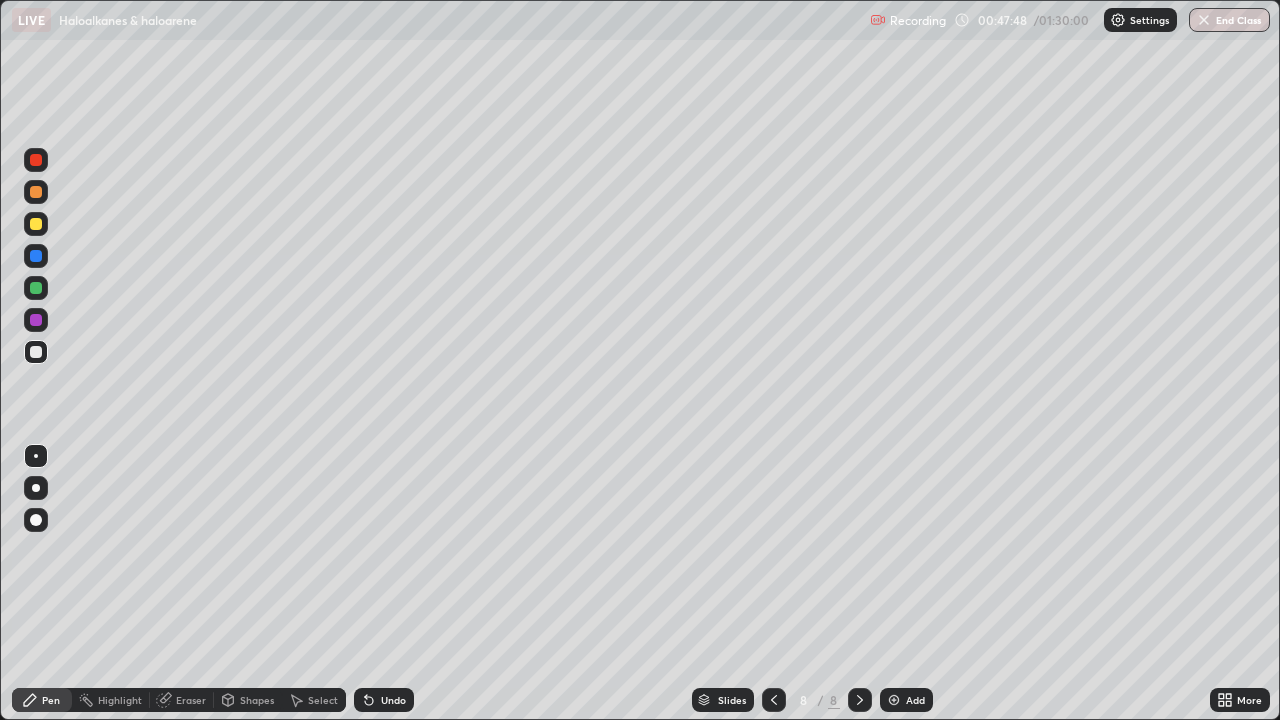 click at bounding box center (36, 256) 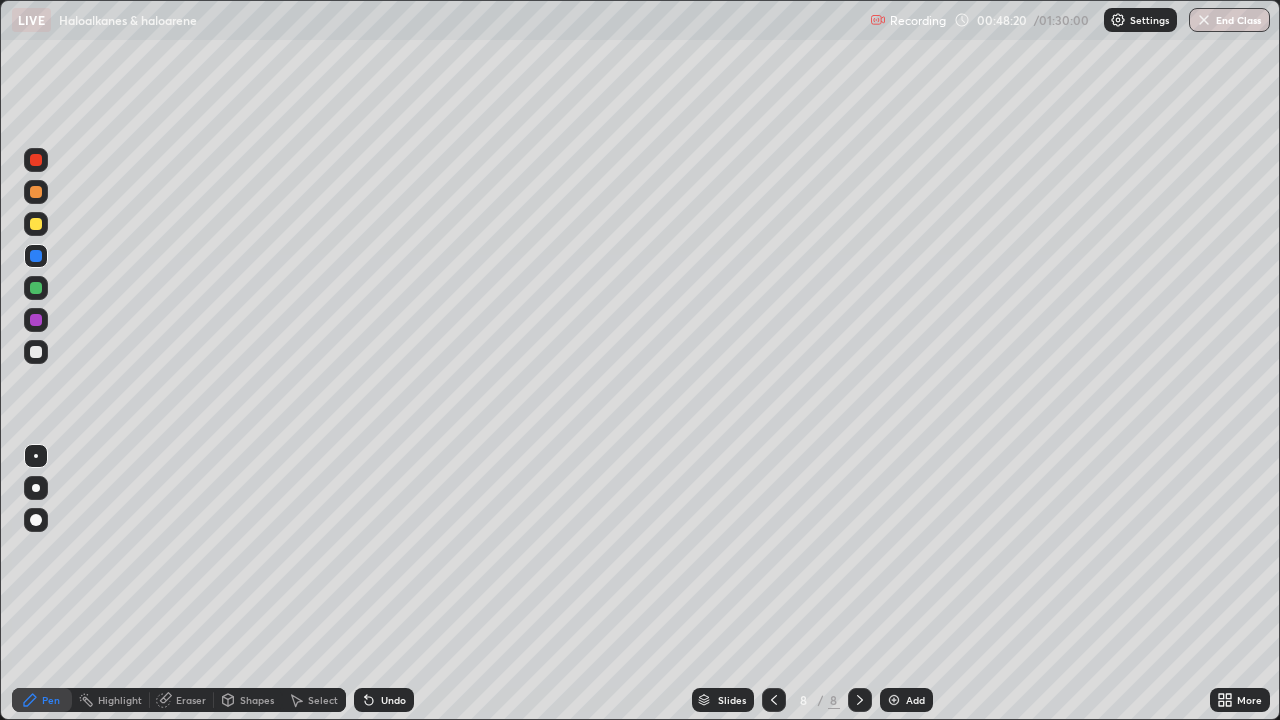 click at bounding box center [36, 288] 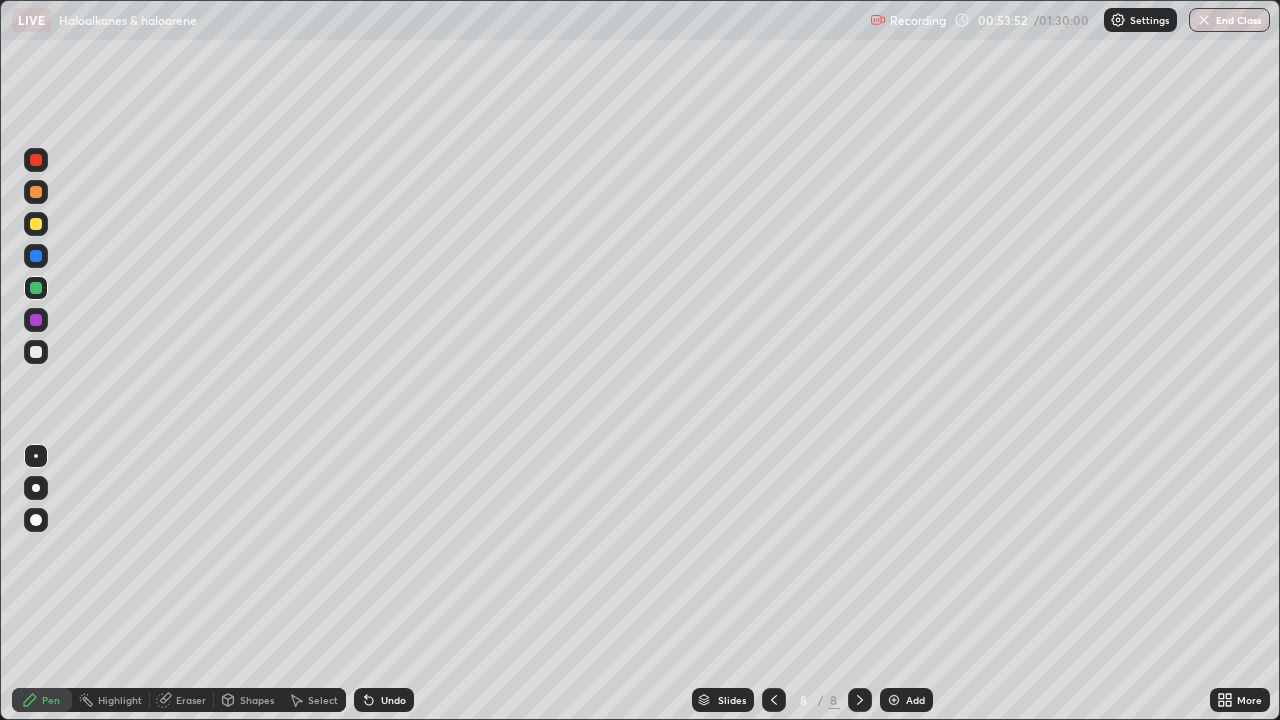 click at bounding box center [894, 700] 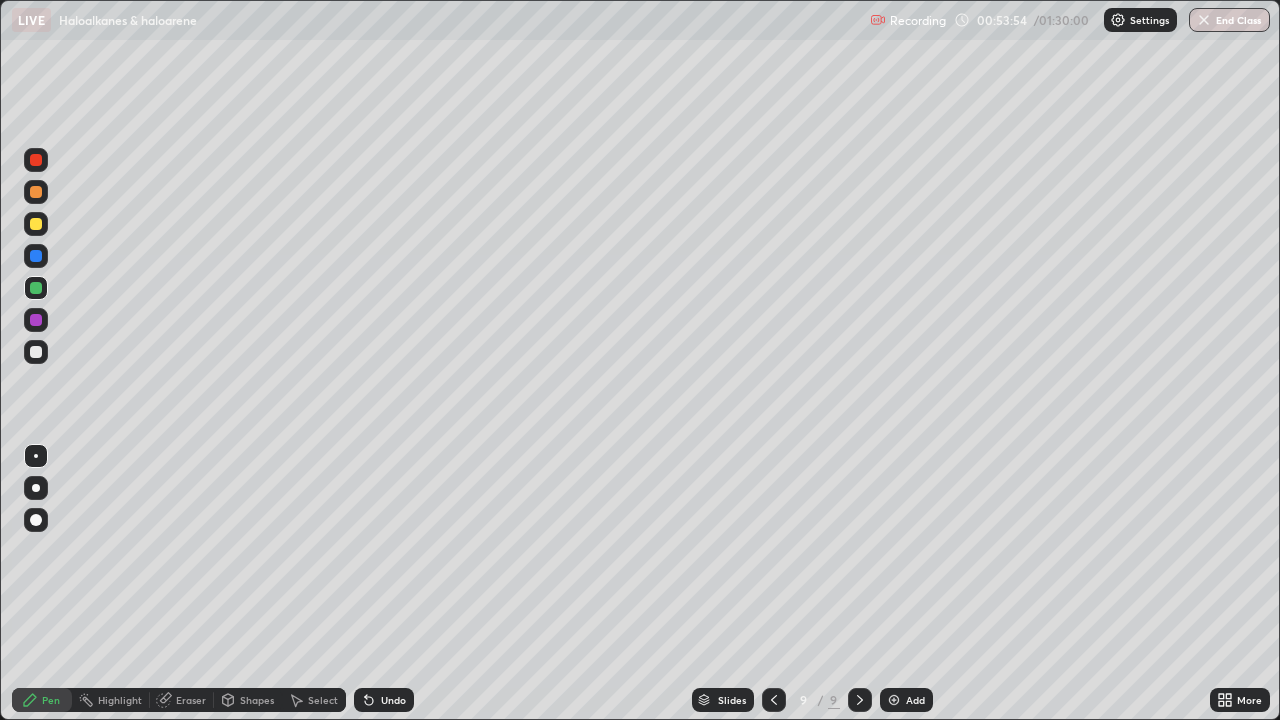 click at bounding box center (36, 352) 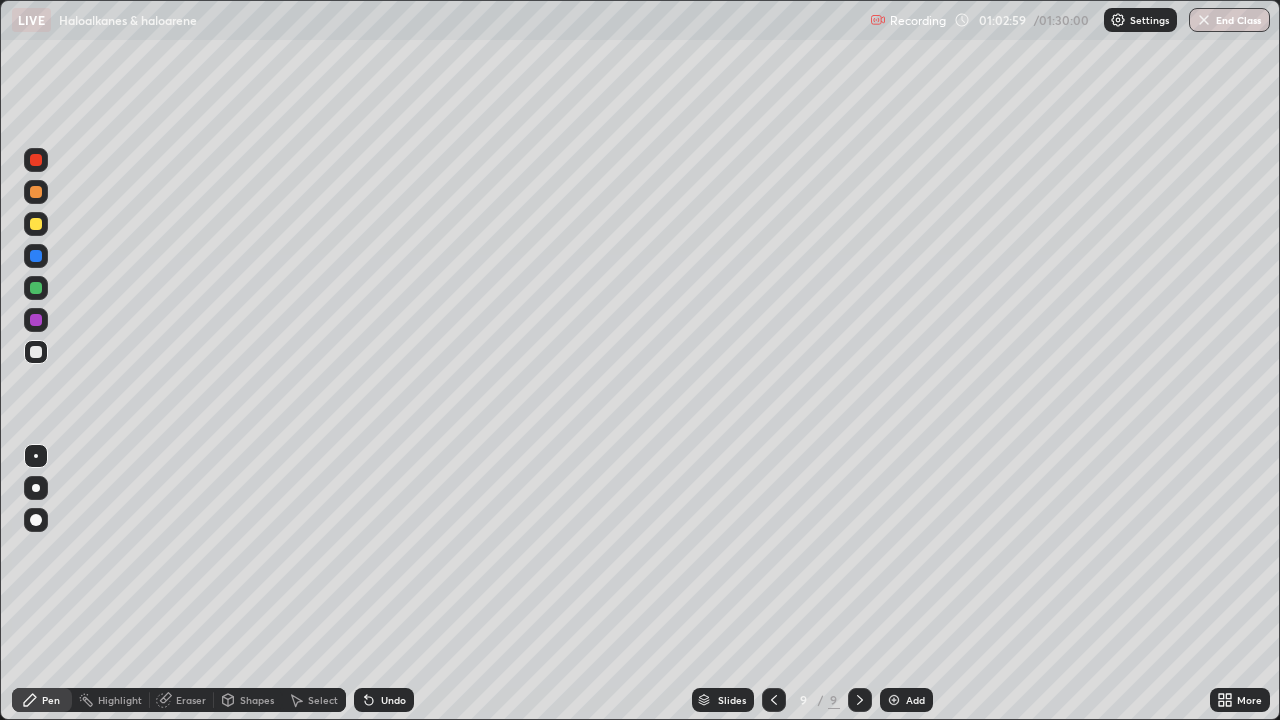 click at bounding box center (36, 224) 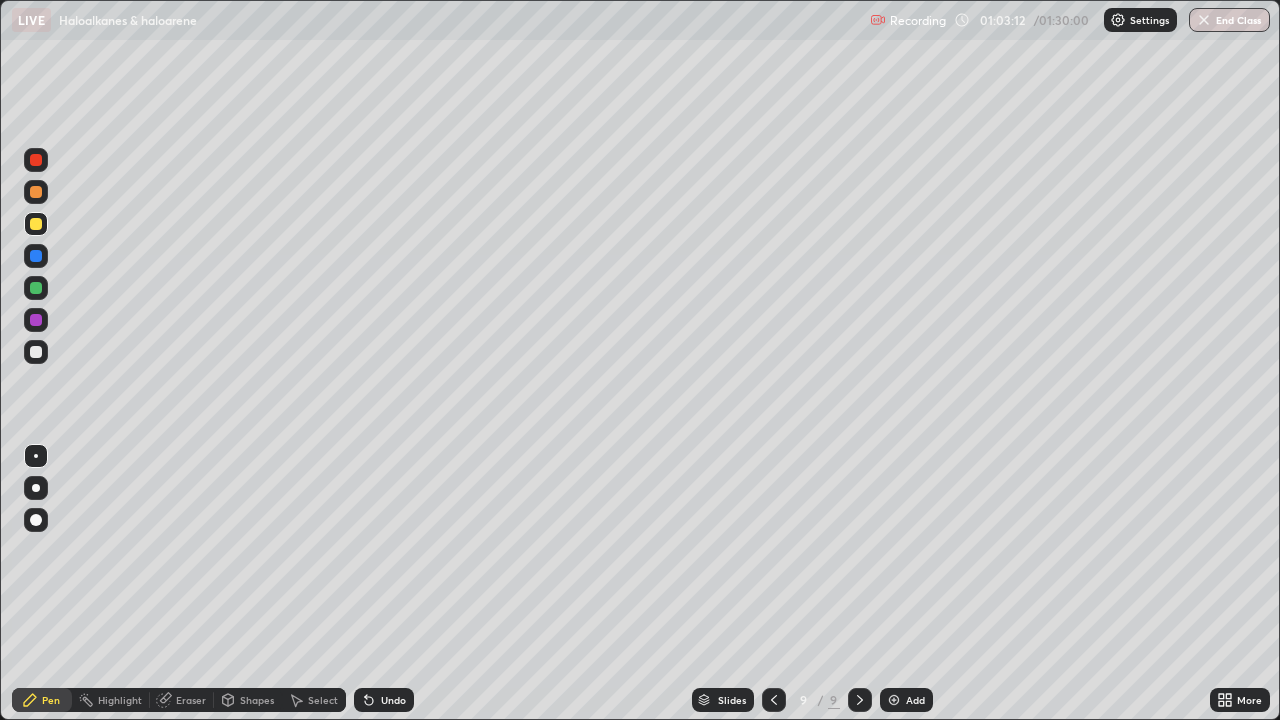 click on "Undo" at bounding box center [384, 700] 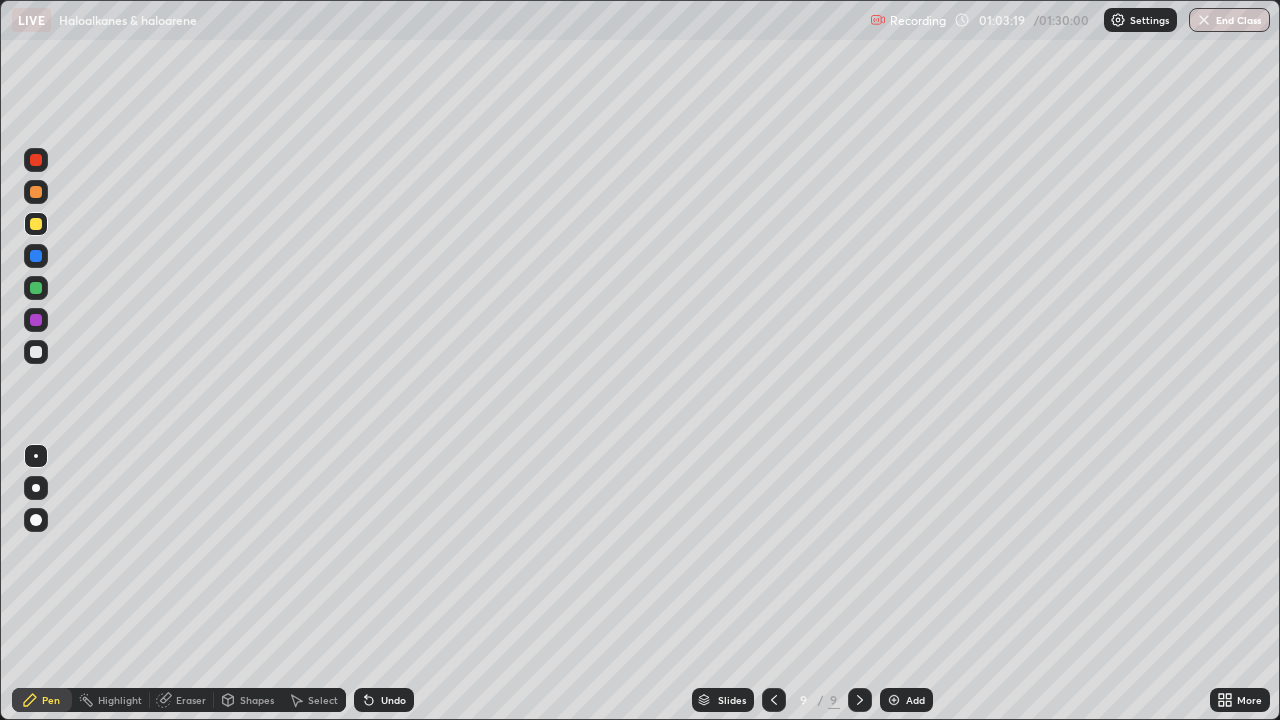 click on "Undo" at bounding box center [384, 700] 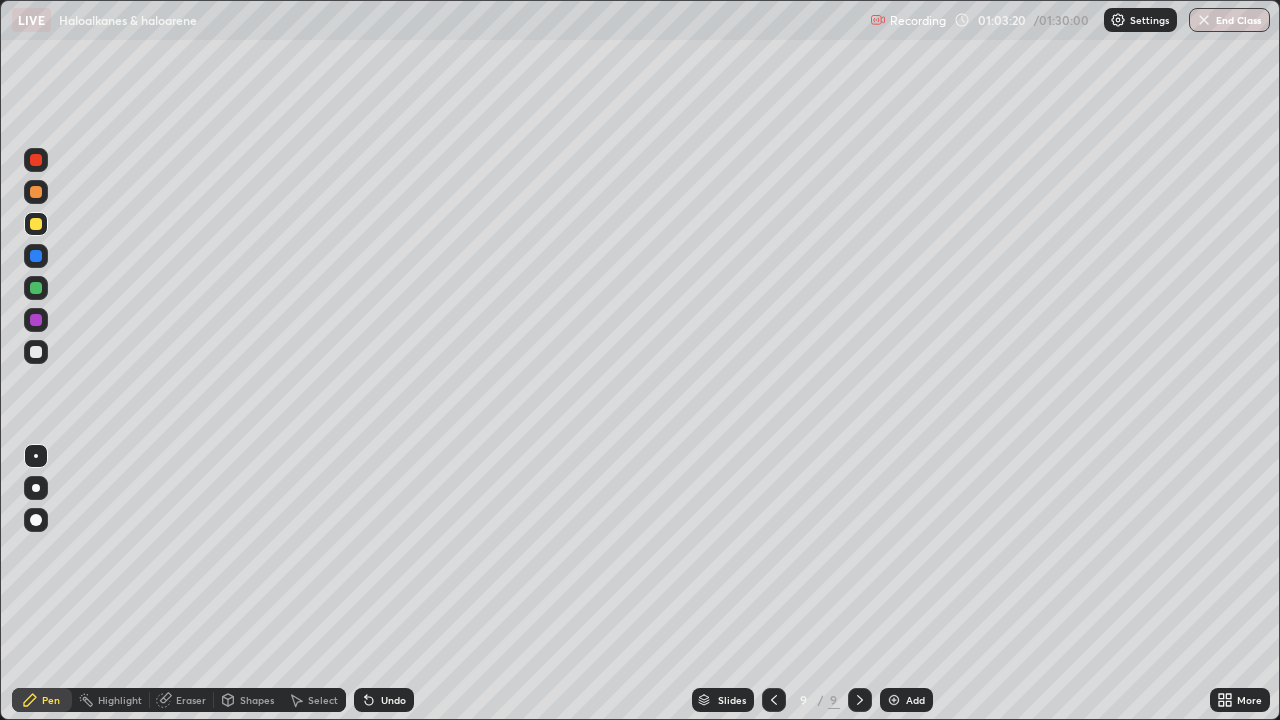 click on "Undo" at bounding box center (393, 700) 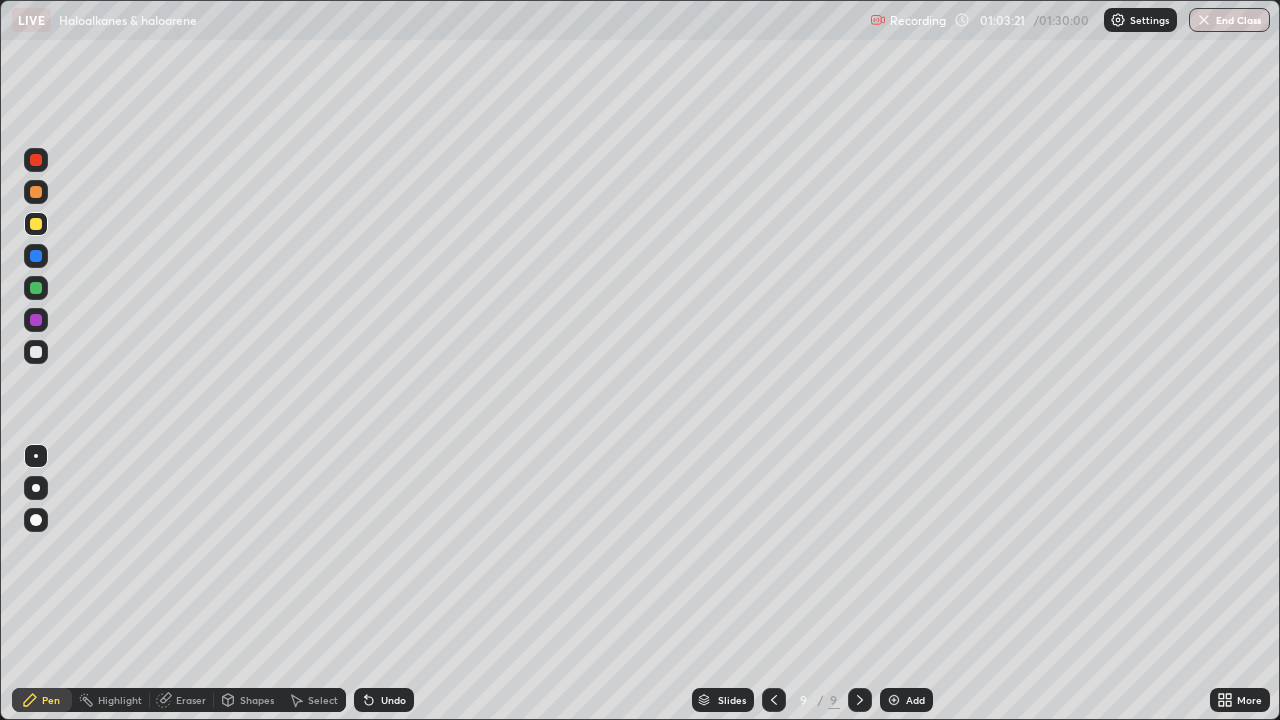 click on "Eraser" at bounding box center [191, 700] 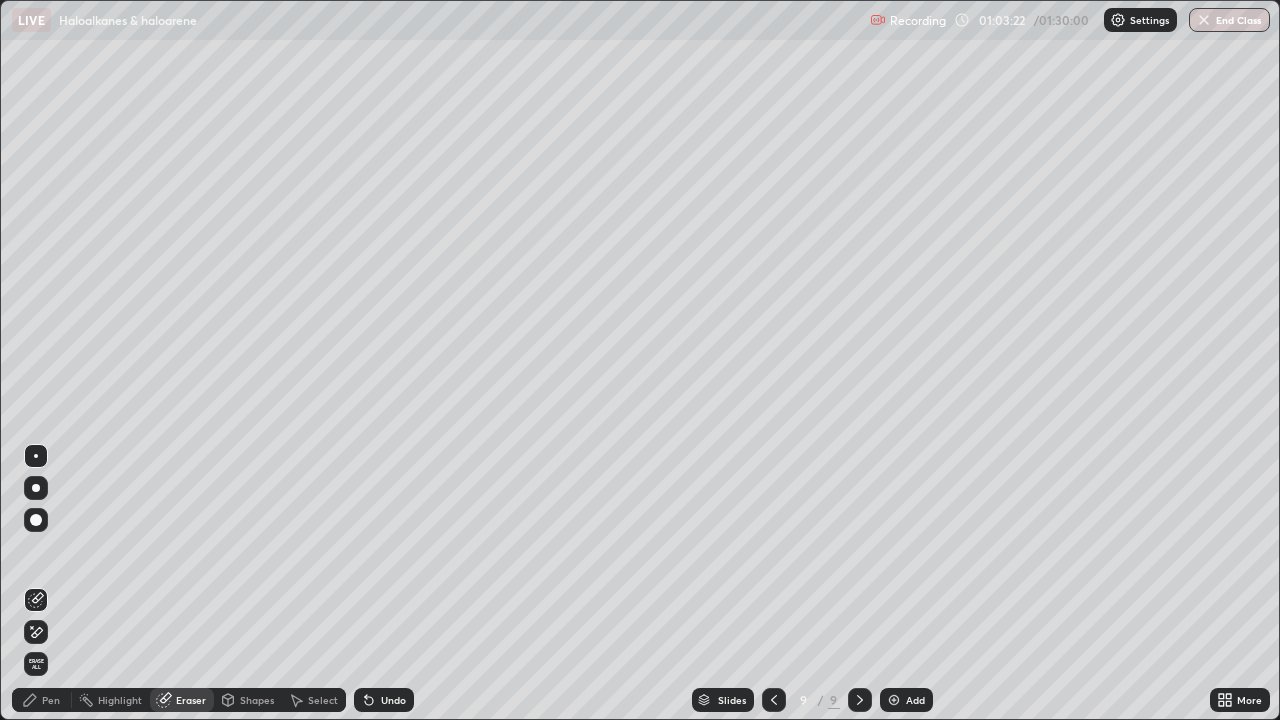 click on "Pen" at bounding box center [42, 700] 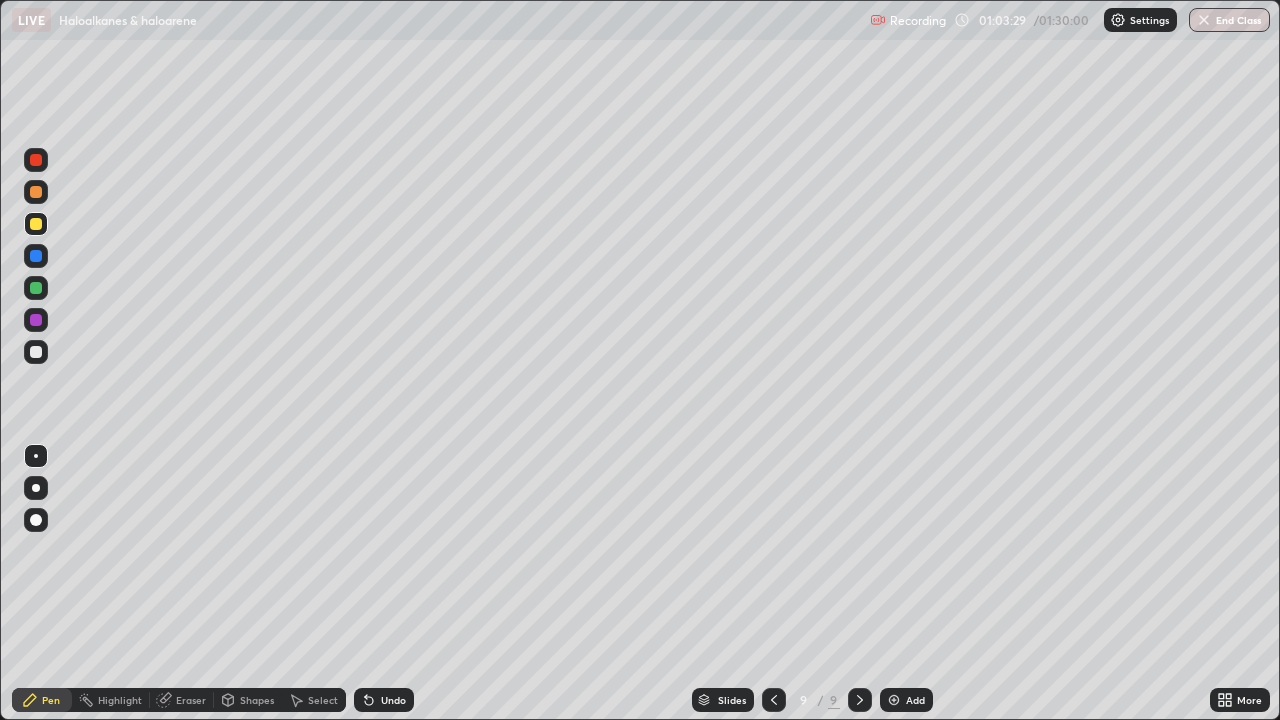 click at bounding box center [36, 256] 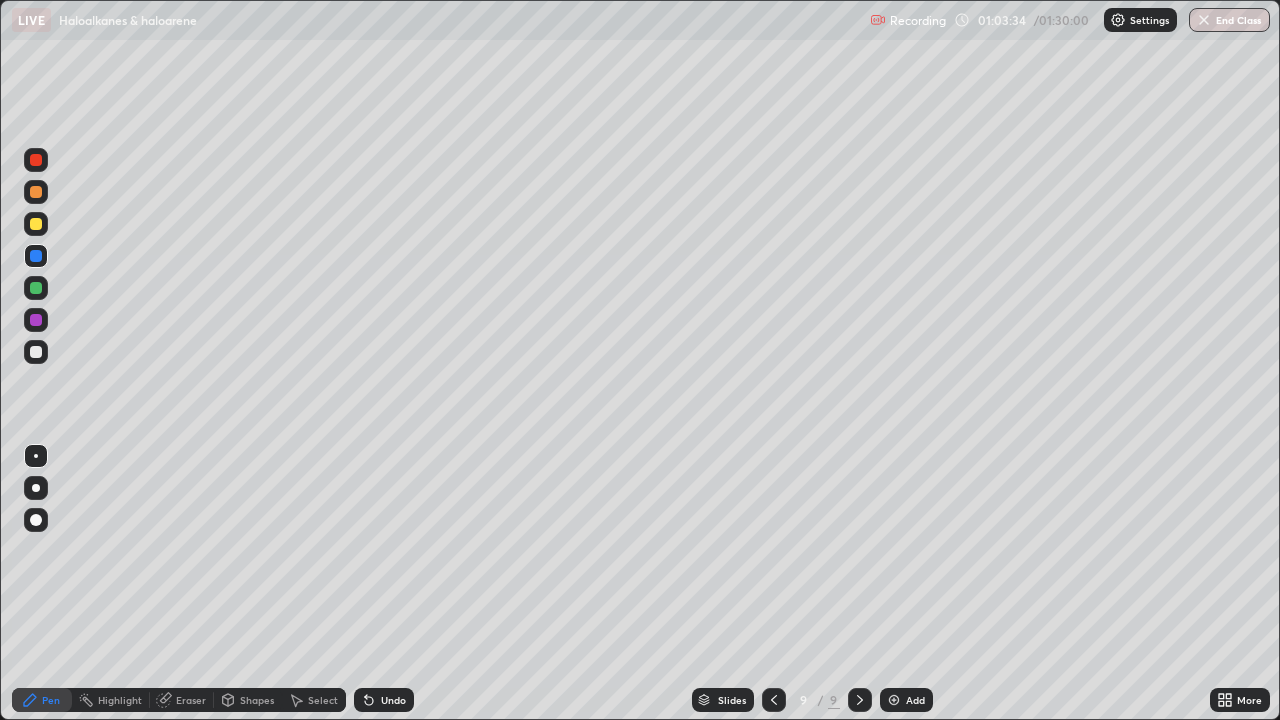 click on "Eraser" at bounding box center (182, 700) 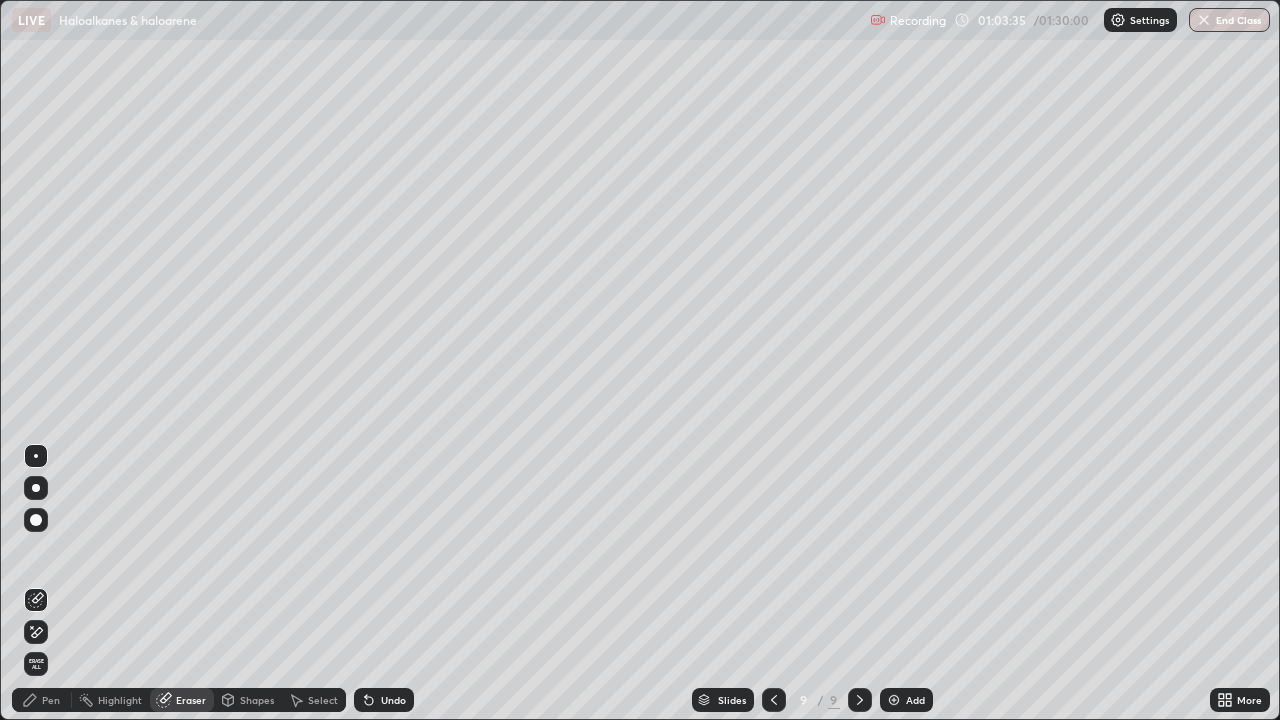 click on "Pen" at bounding box center (42, 700) 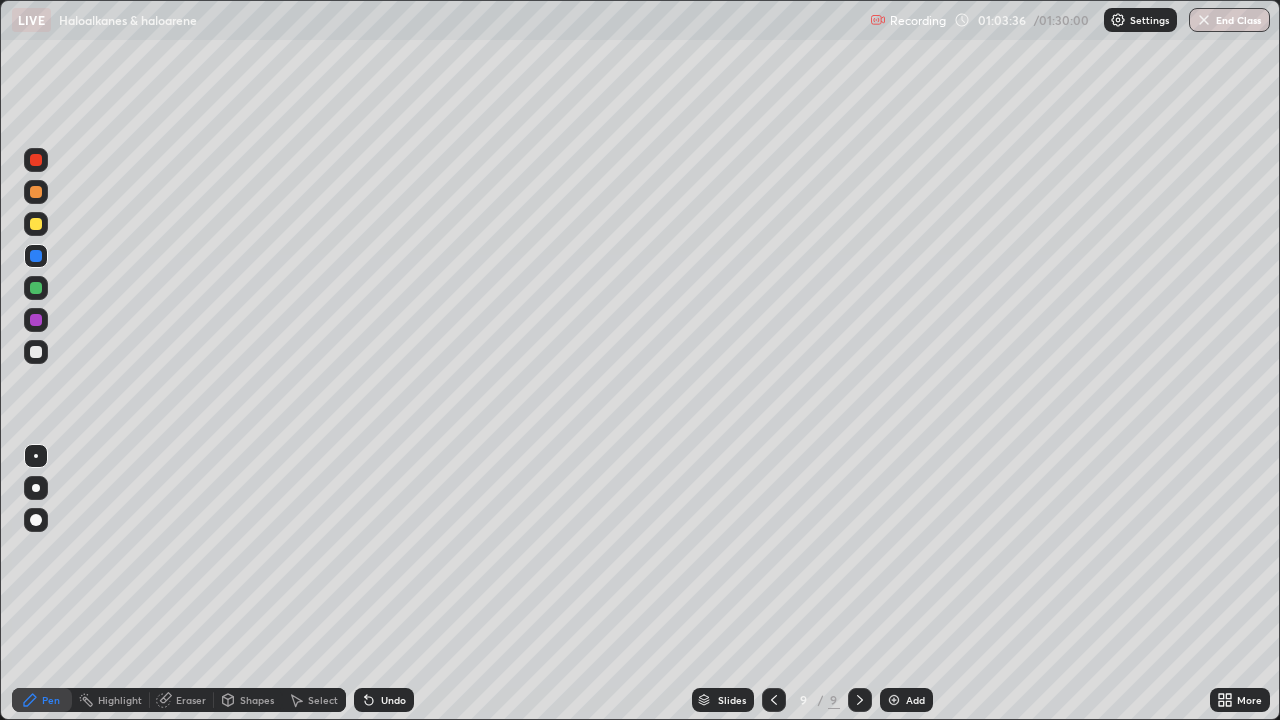 click at bounding box center (36, 224) 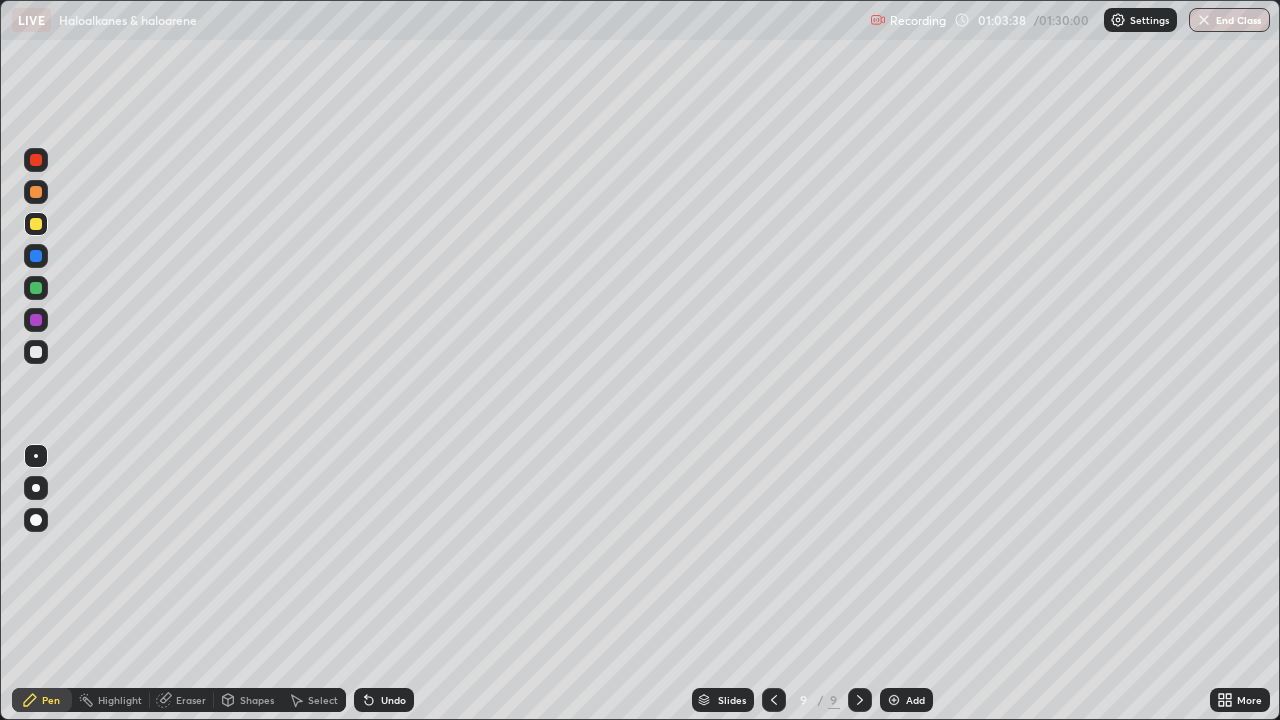 click at bounding box center [36, 320] 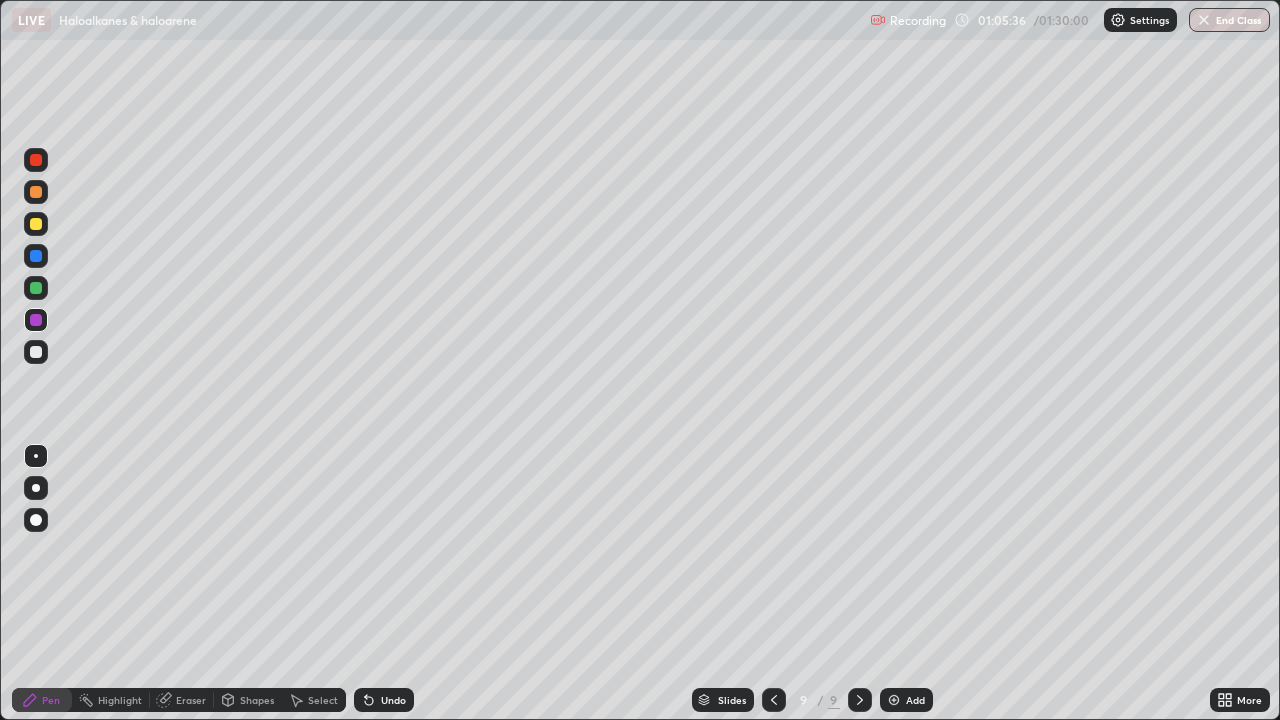 click at bounding box center [36, 288] 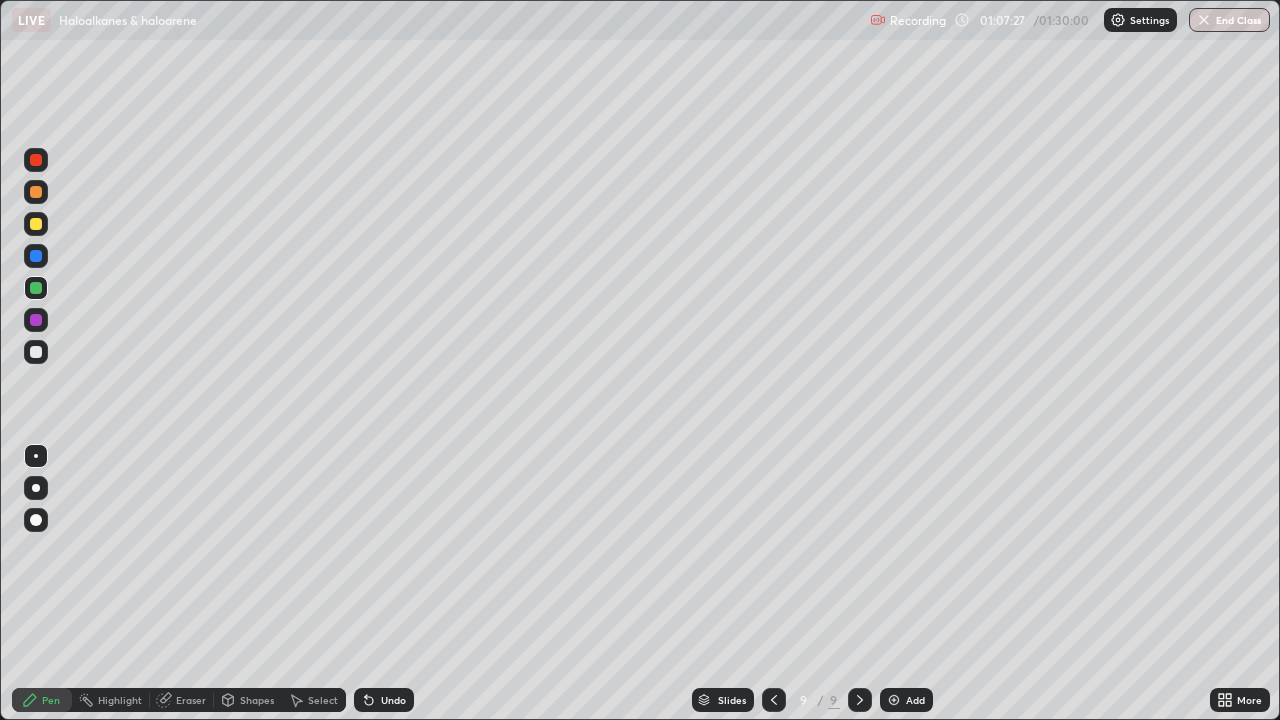 click 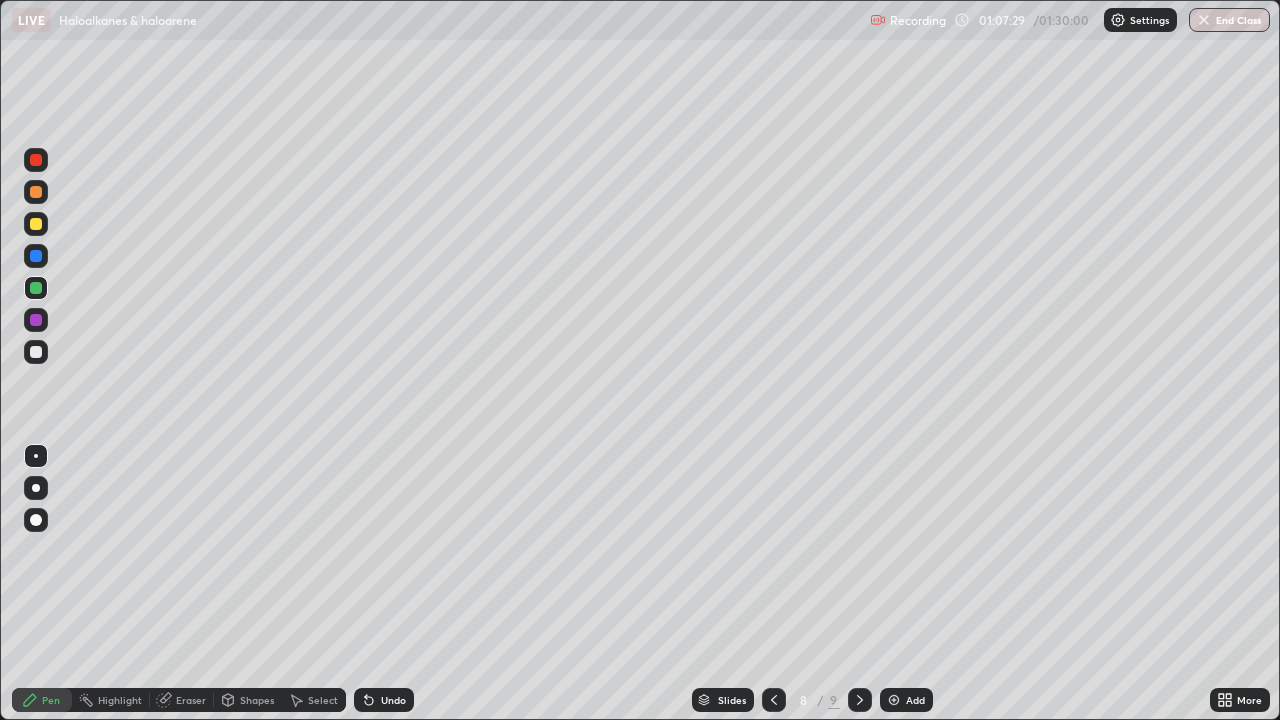 click 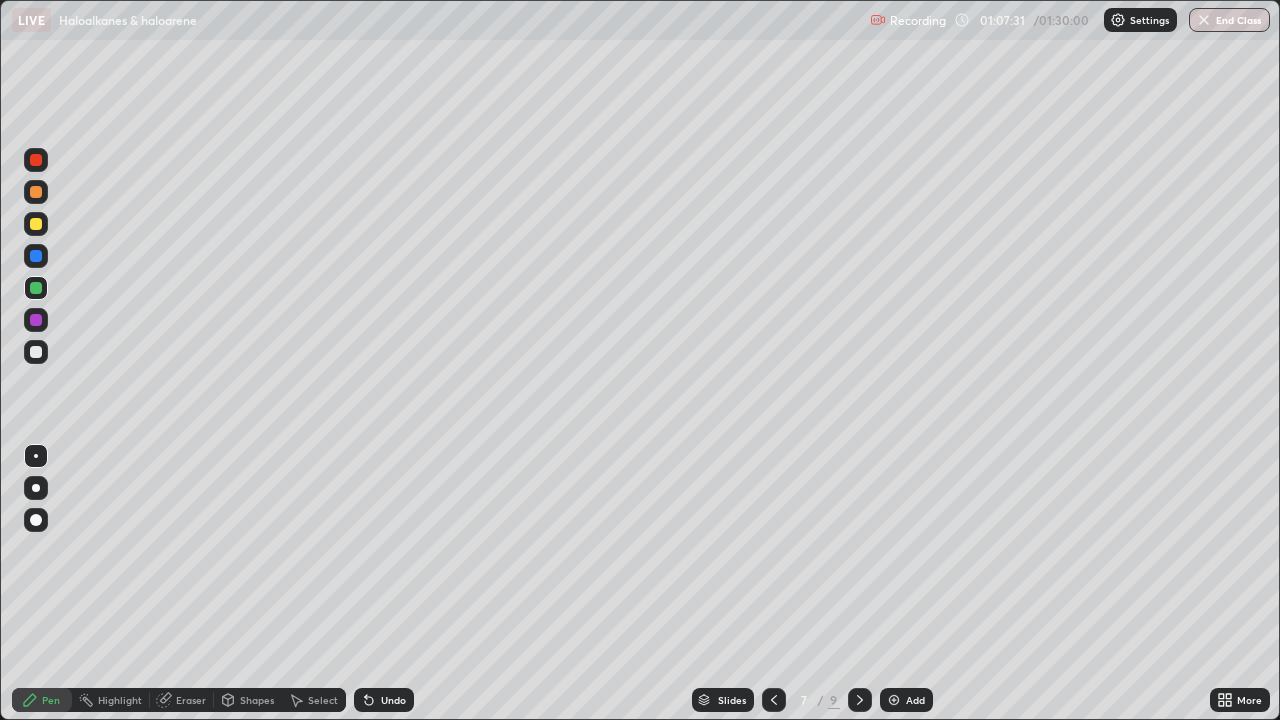 click 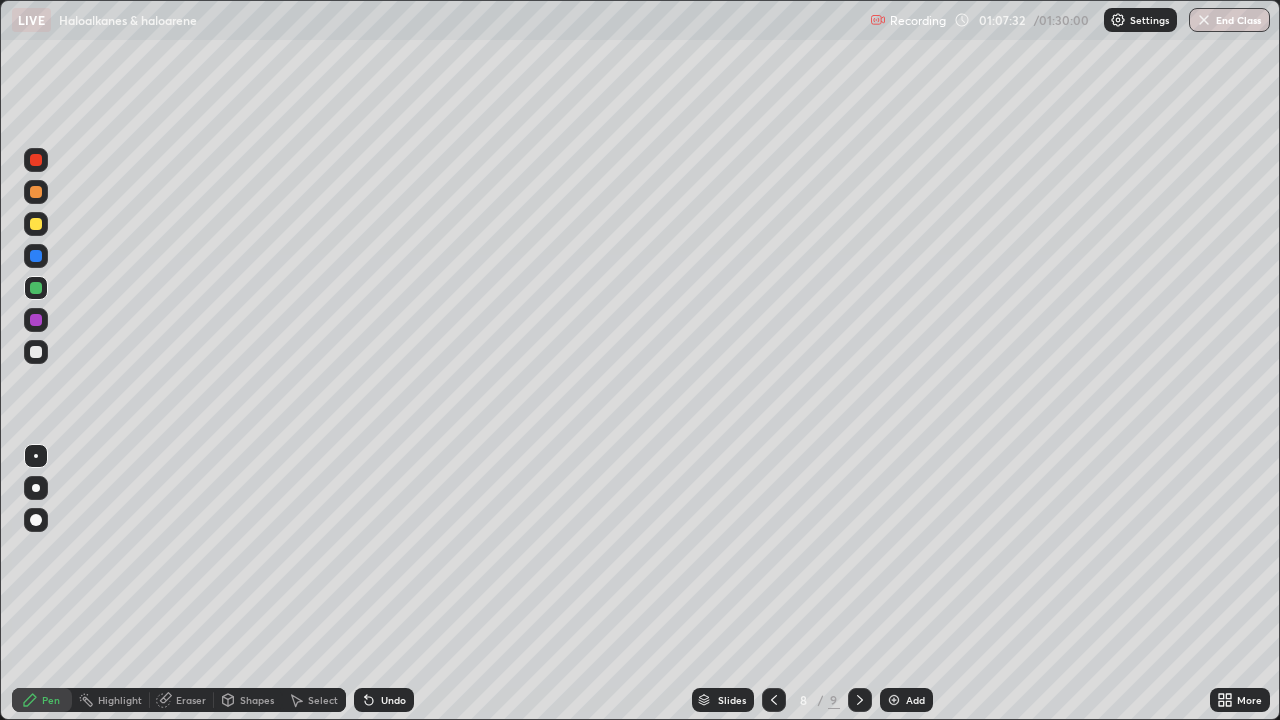 click 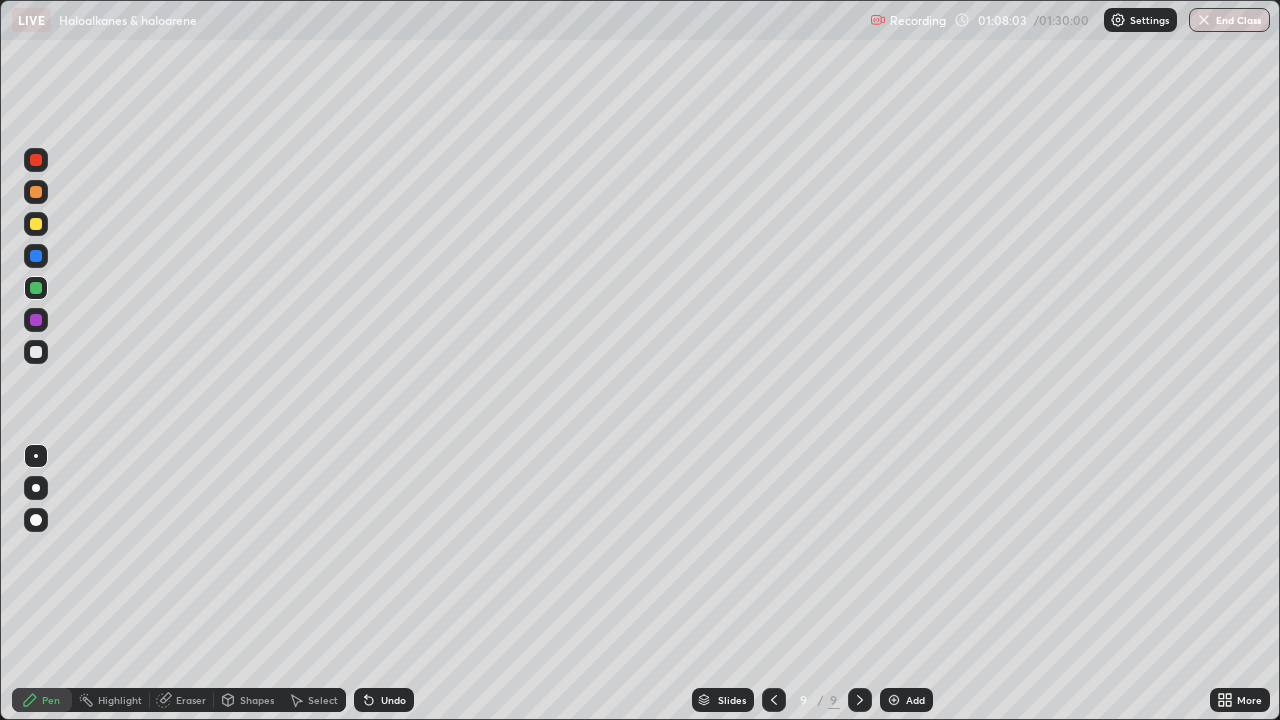 click on "Add" at bounding box center (906, 700) 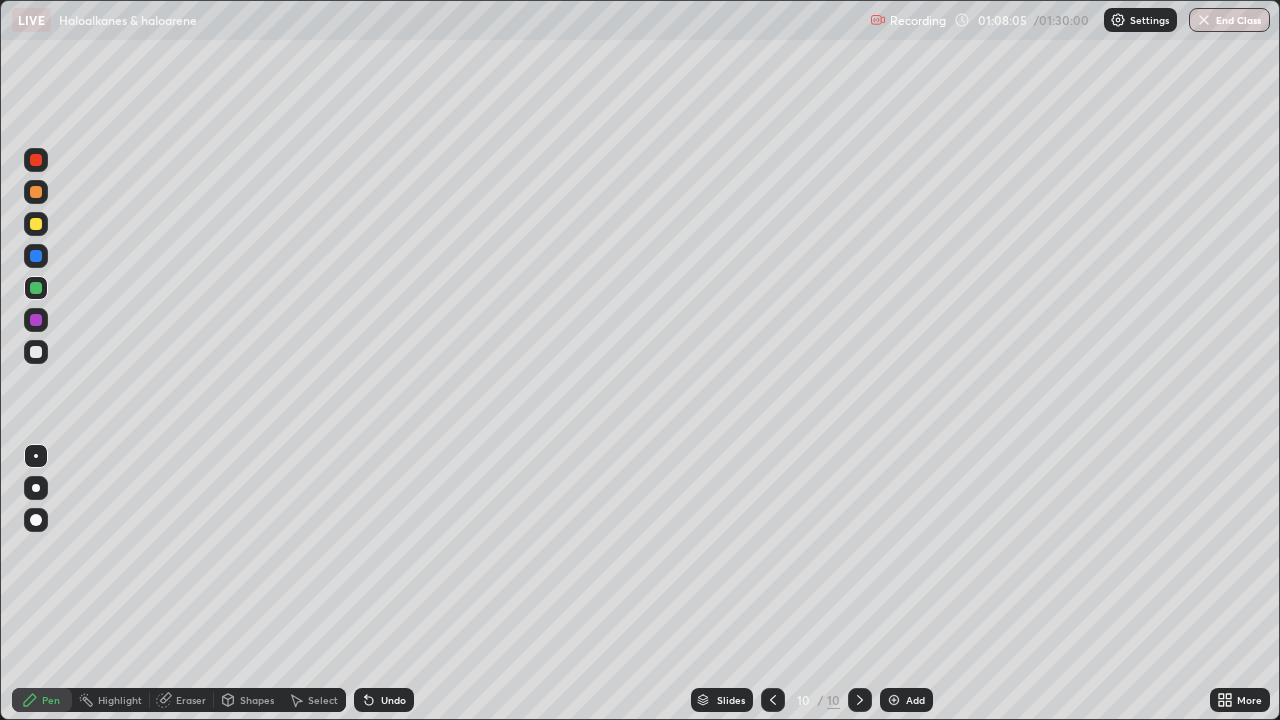 click at bounding box center (36, 352) 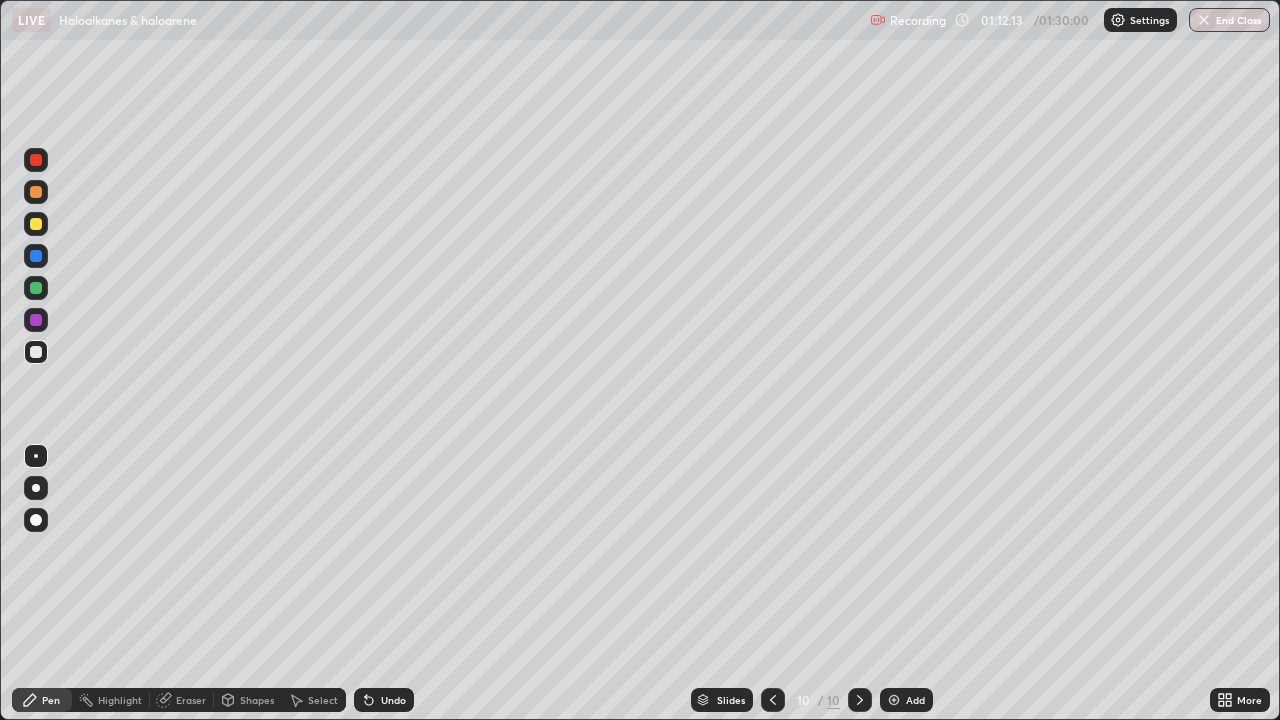 click on "Select" at bounding box center [323, 700] 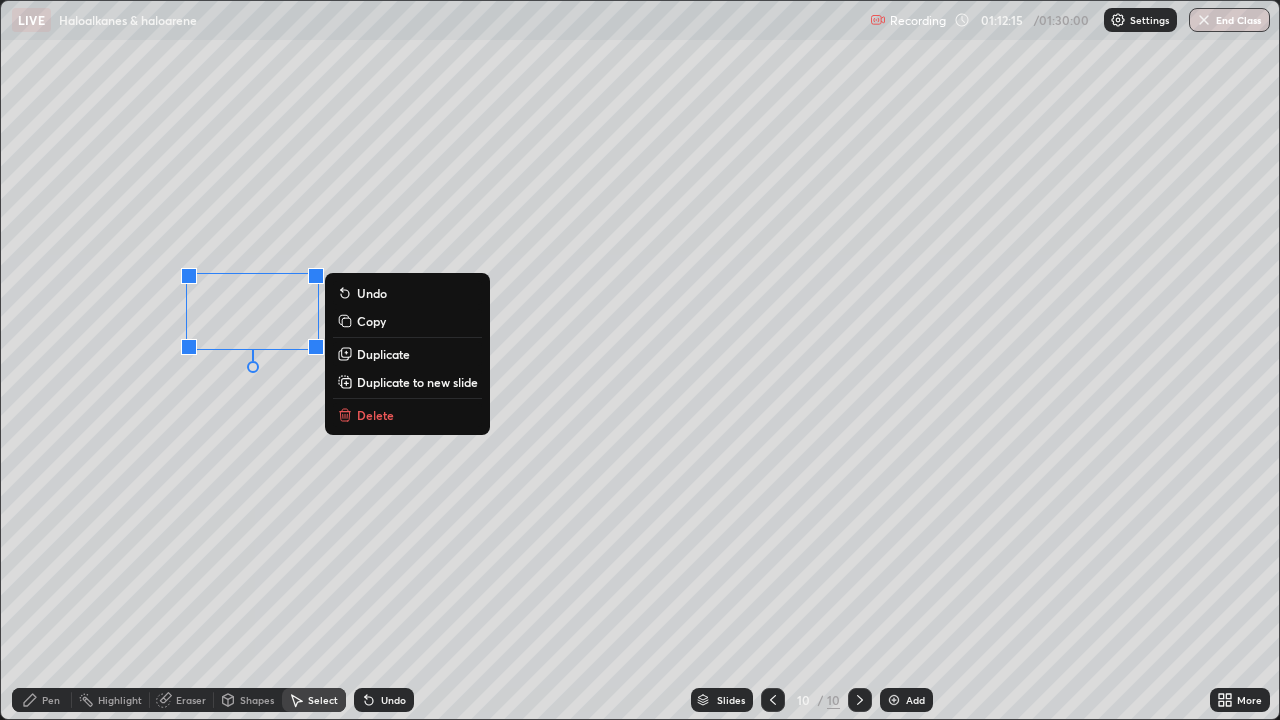 click on "Delete" at bounding box center (407, 415) 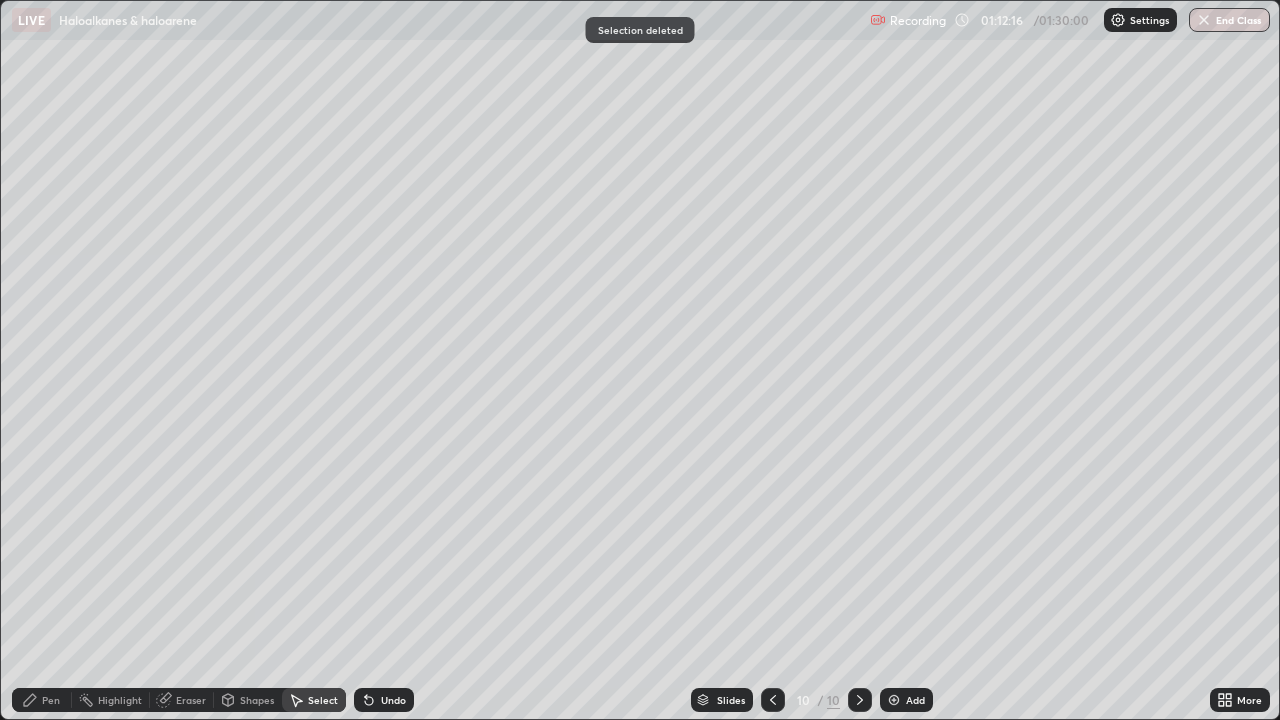 click on "Pen" at bounding box center (51, 700) 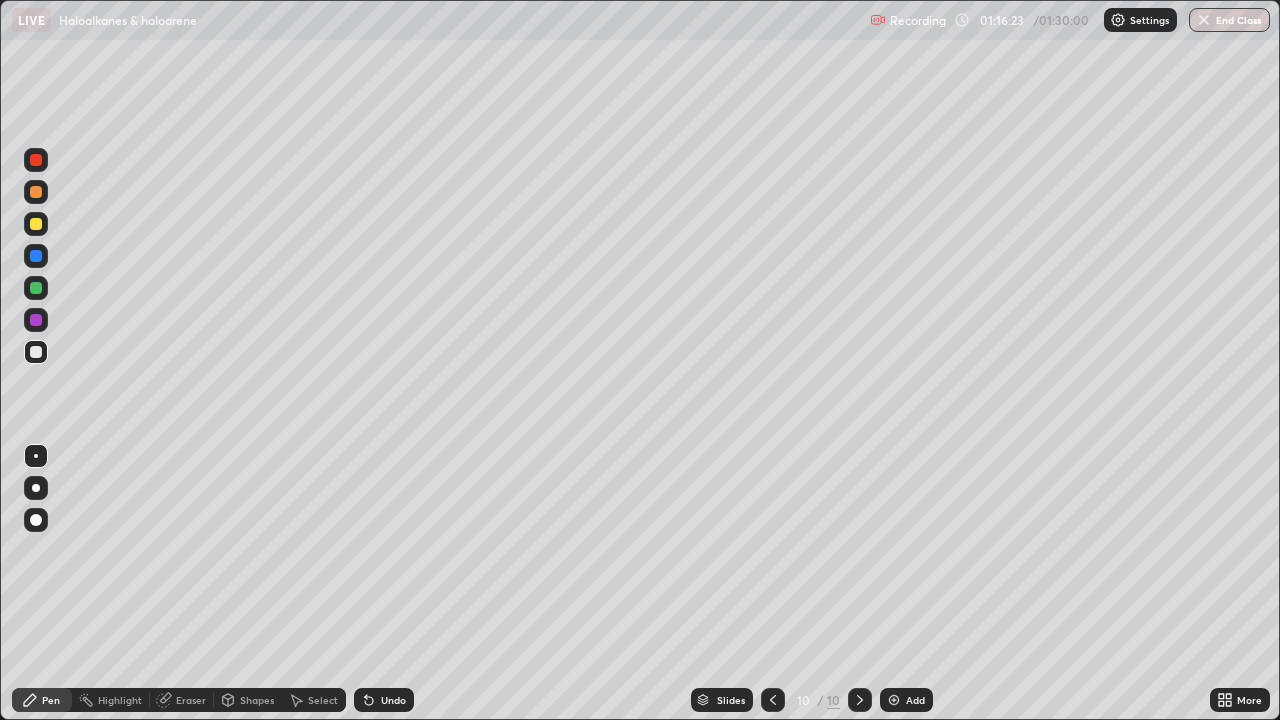click on "Eraser" at bounding box center [191, 700] 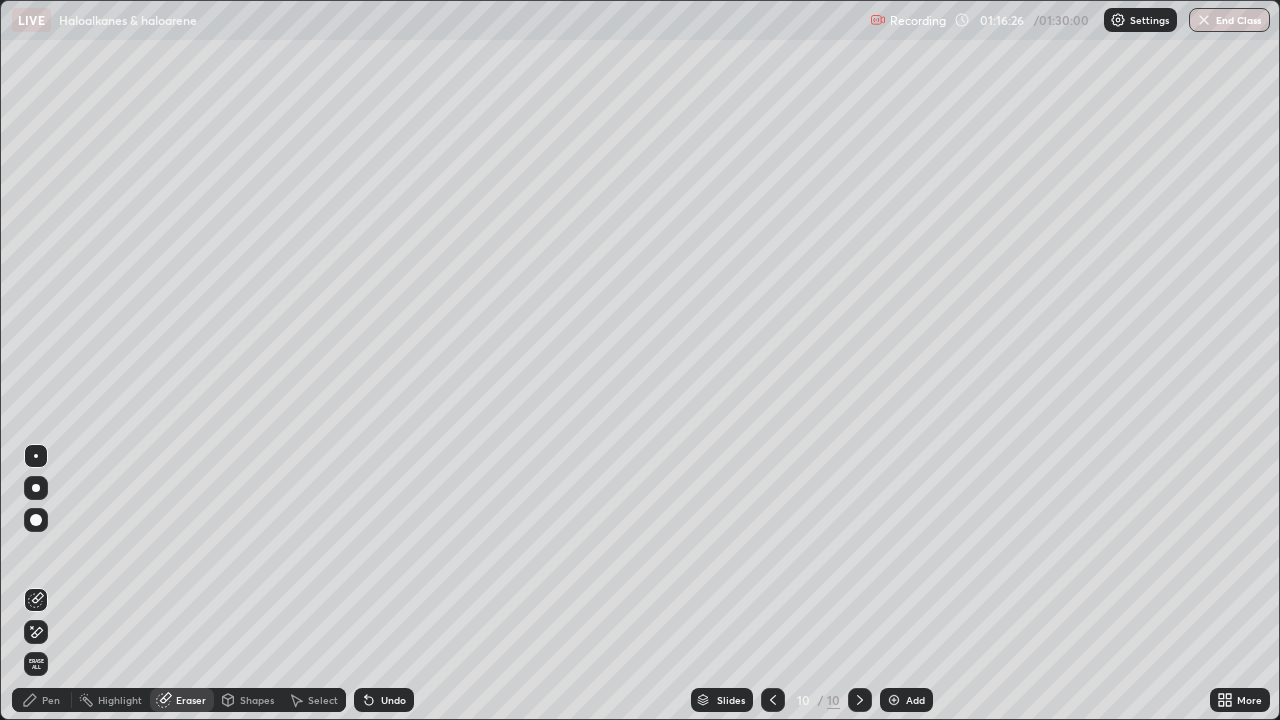 click on "Pen" at bounding box center [42, 700] 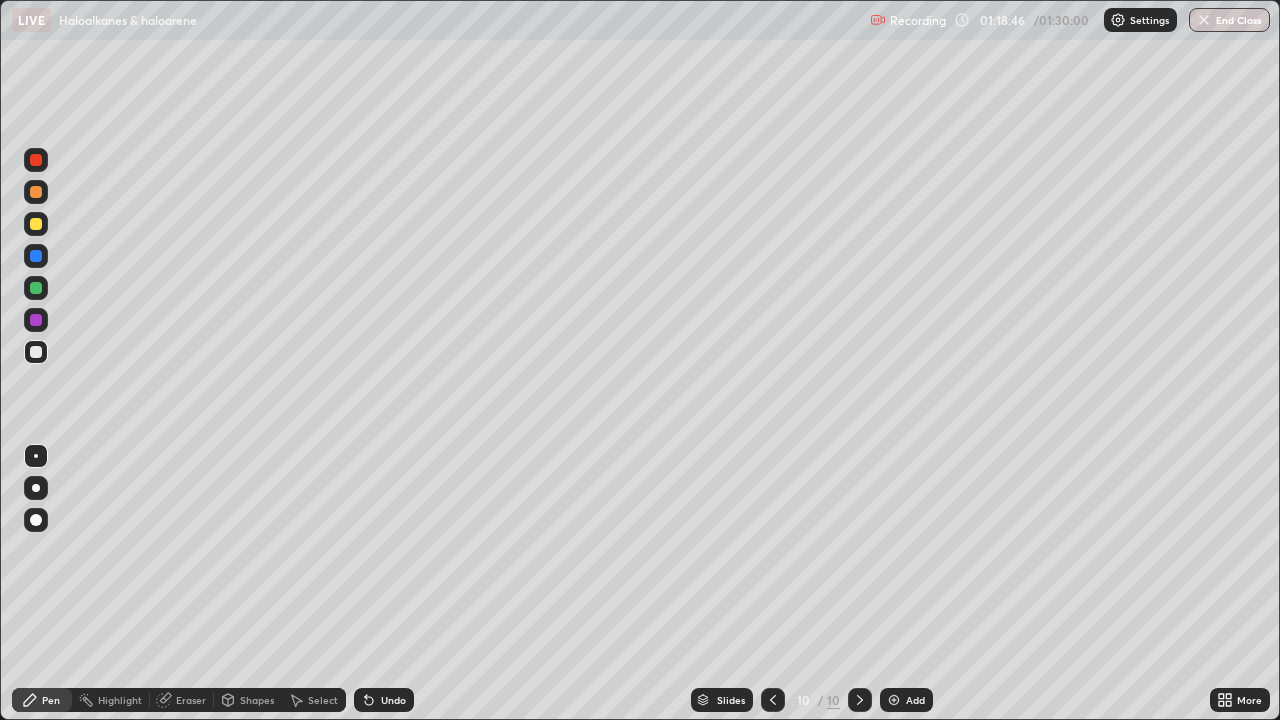 click on "Undo" at bounding box center [384, 700] 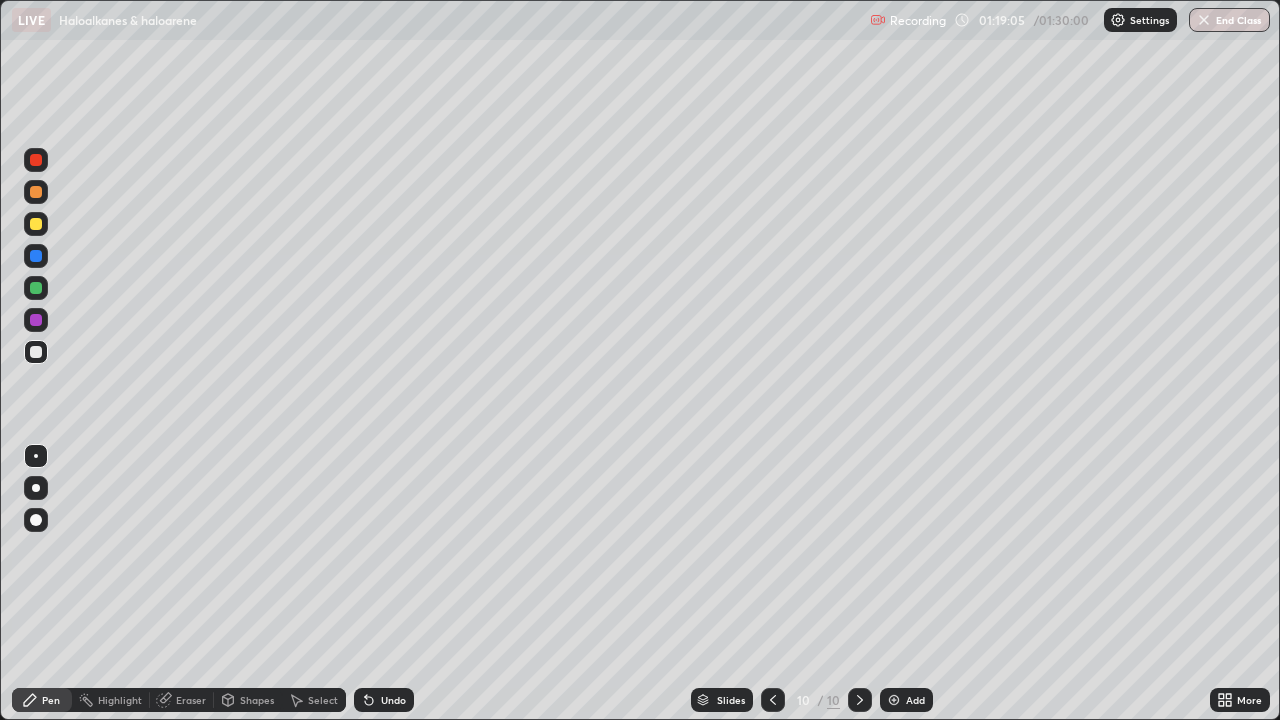click 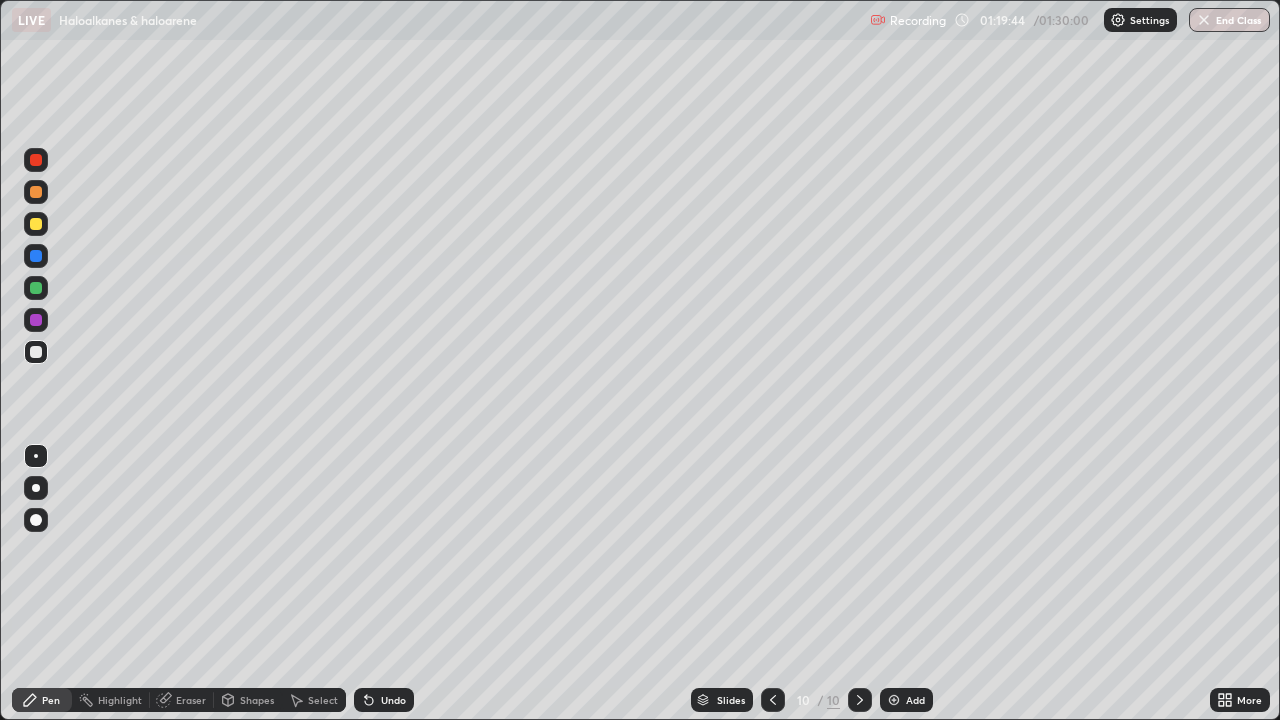 click on "Eraser" at bounding box center [191, 700] 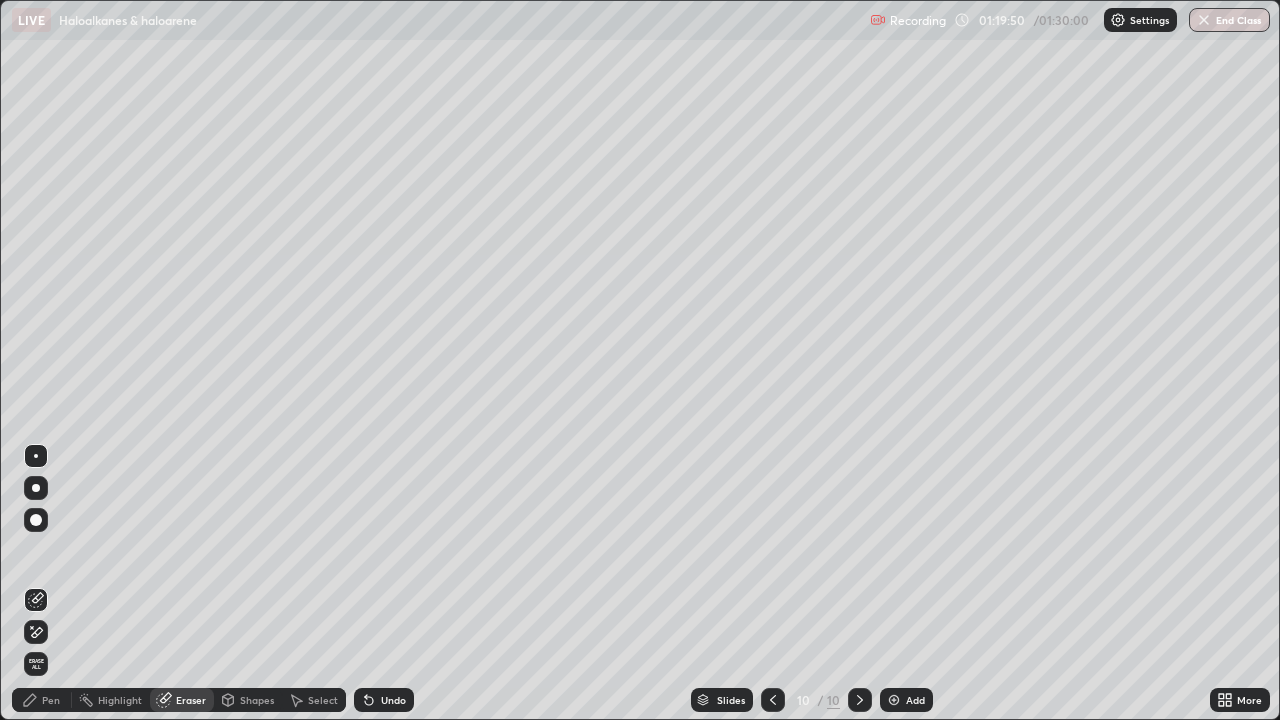 click on "Pen" at bounding box center [51, 700] 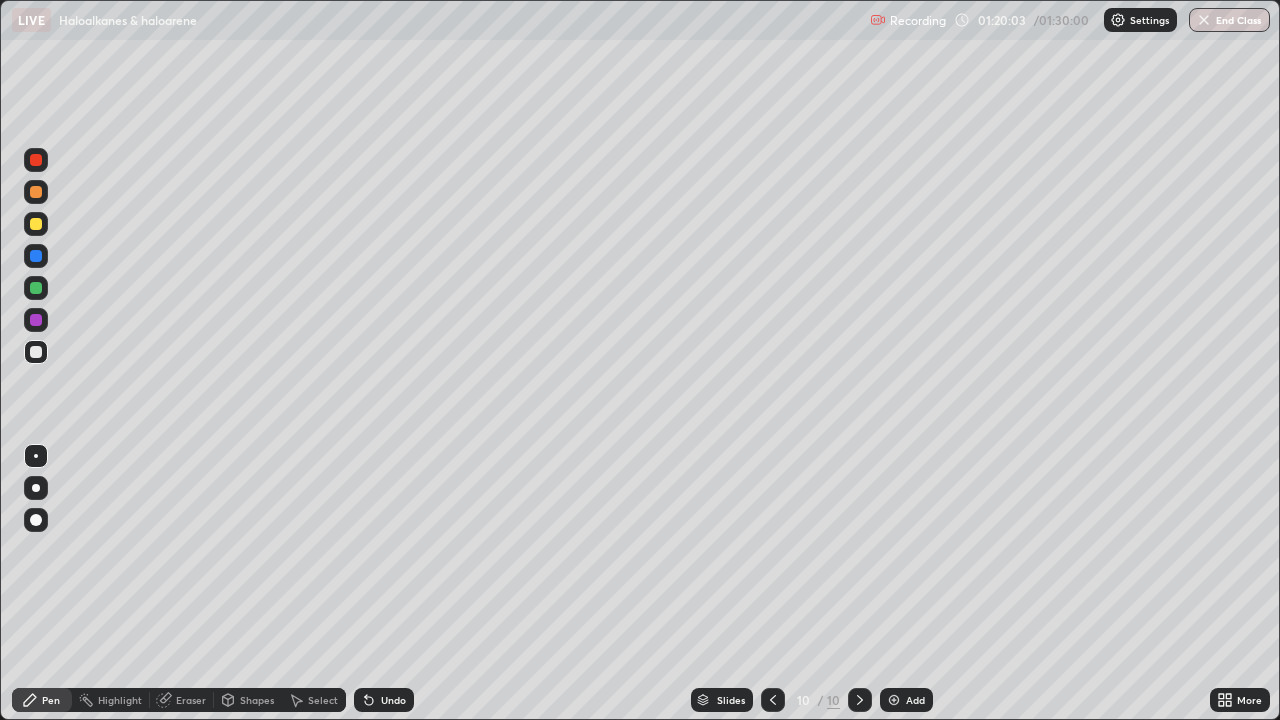 click at bounding box center (36, 320) 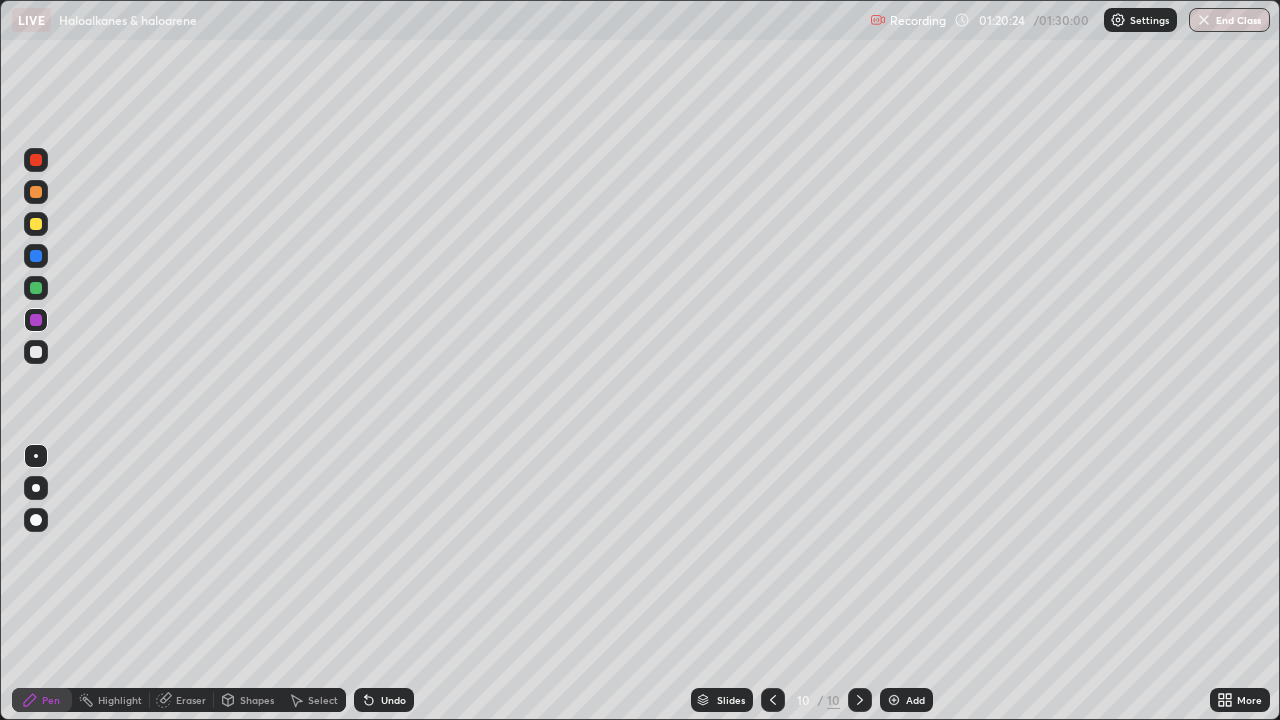 click at bounding box center (36, 256) 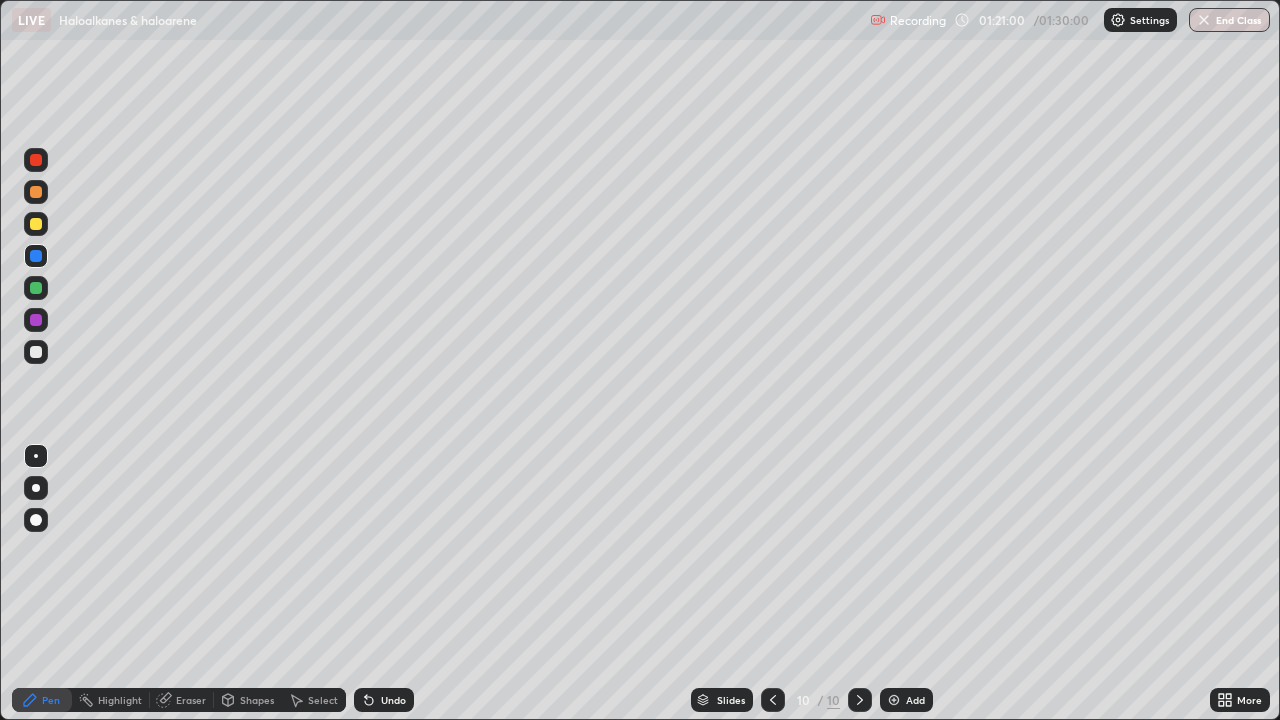 click at bounding box center (36, 288) 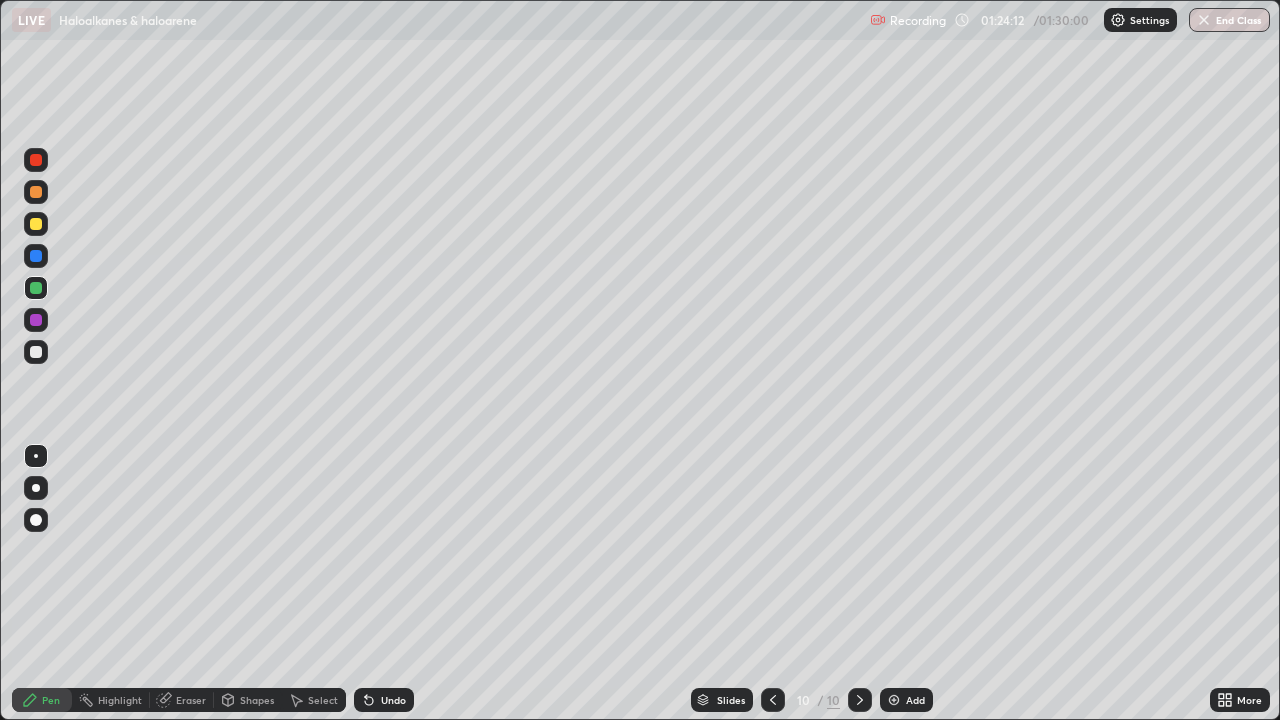 click at bounding box center [894, 700] 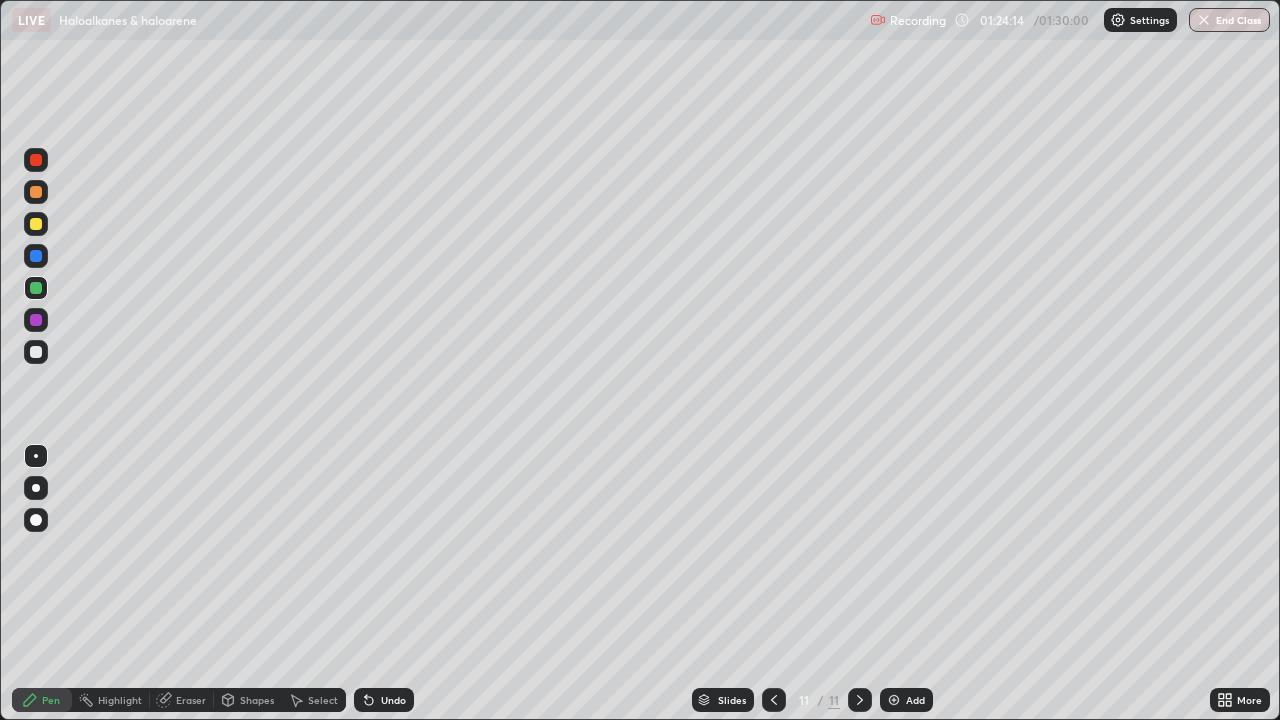 click at bounding box center [36, 352] 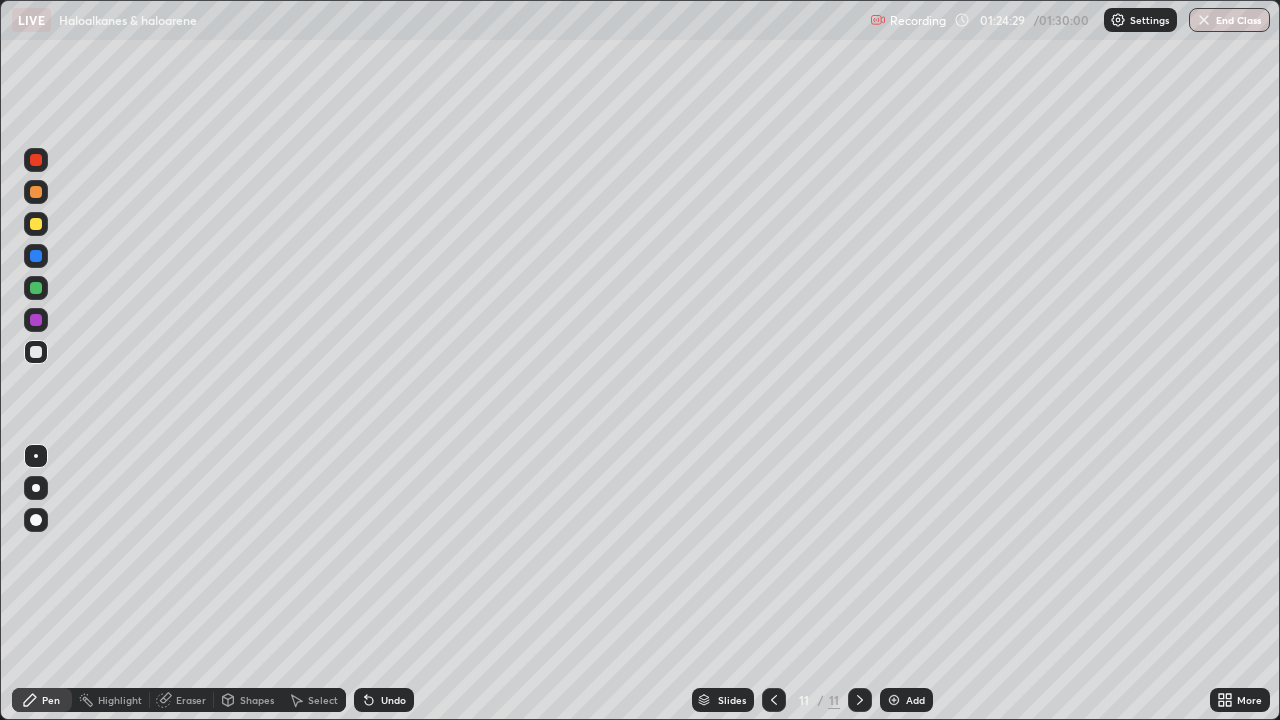 click at bounding box center (36, 256) 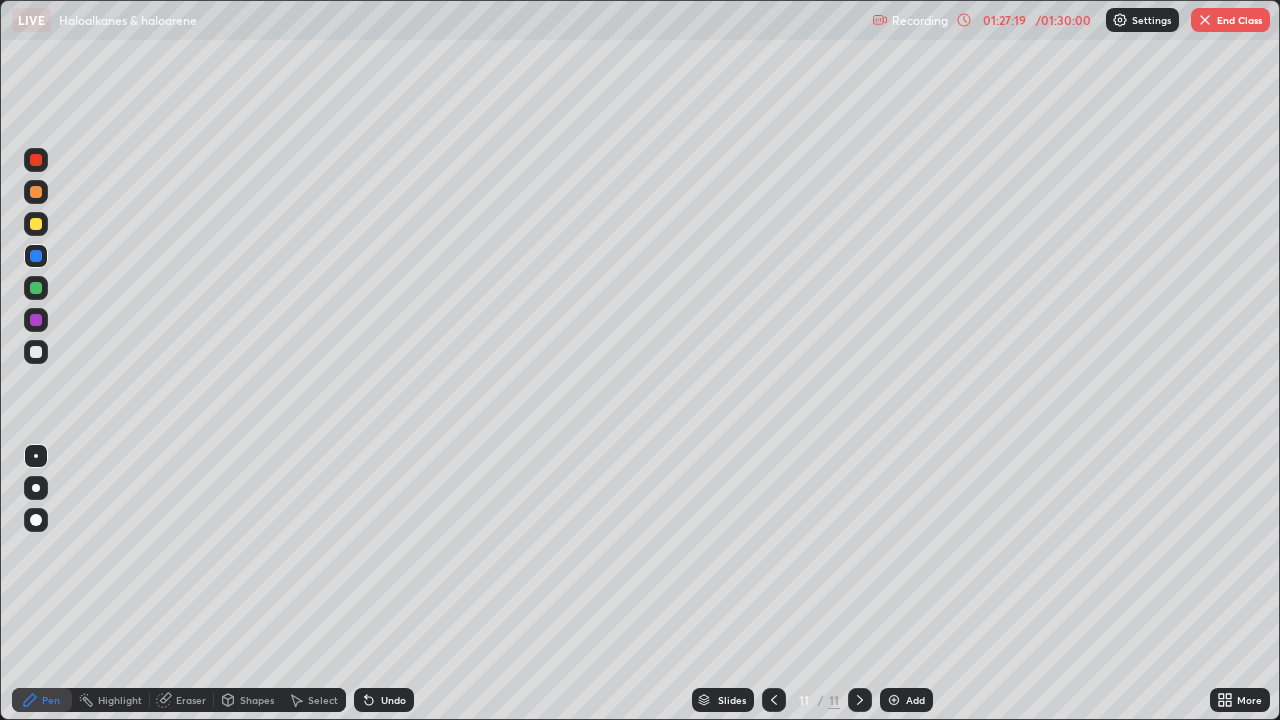 click at bounding box center [36, 352] 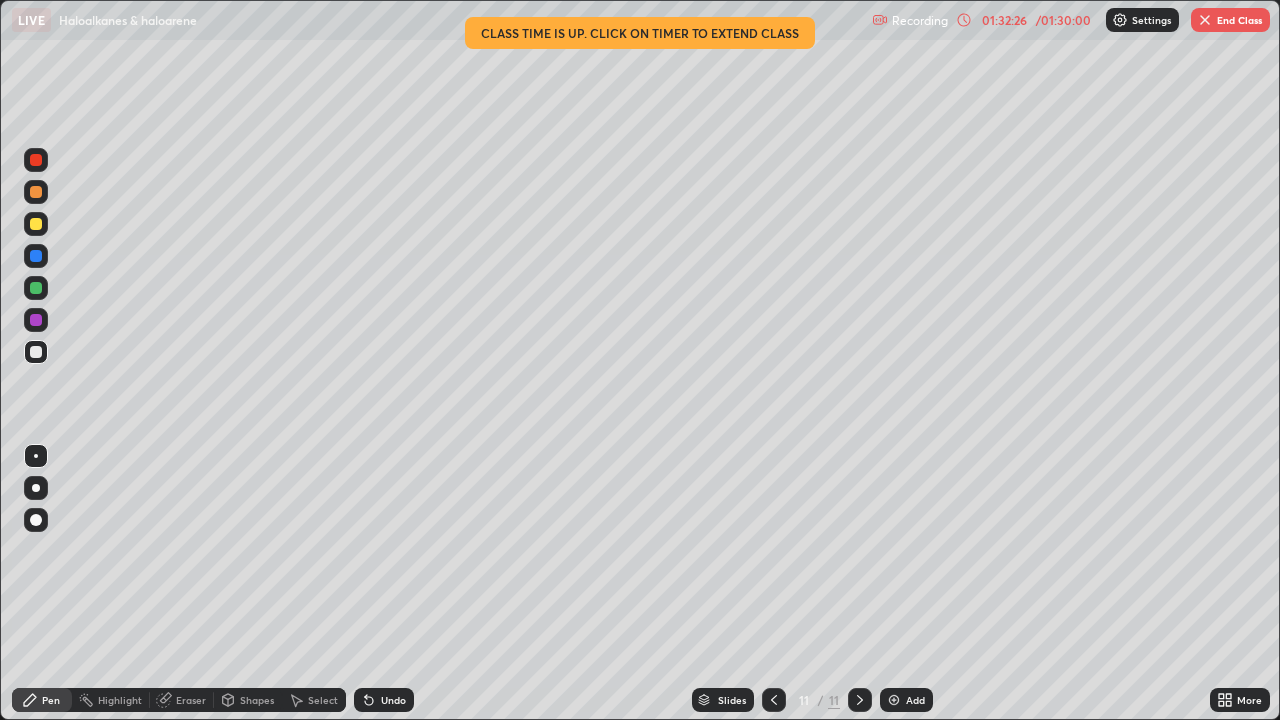 click at bounding box center [1205, 20] 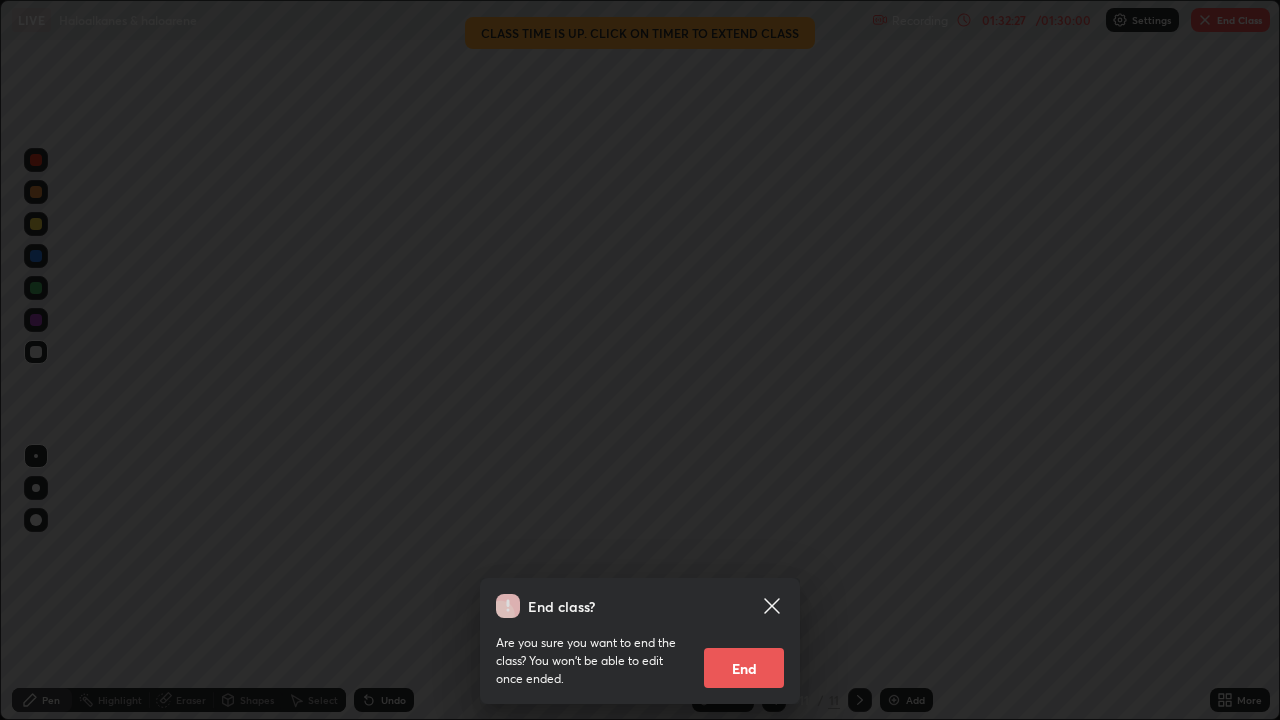 click on "End" at bounding box center [744, 668] 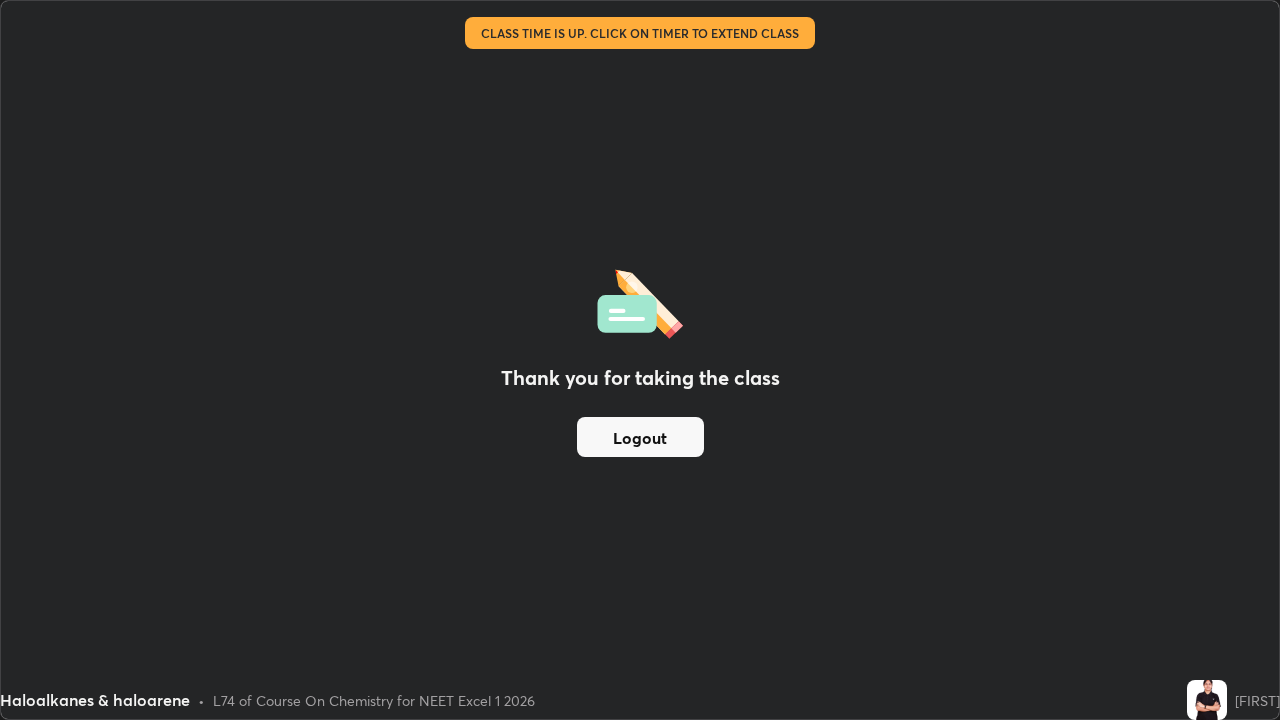 click on "Logout" at bounding box center (640, 437) 